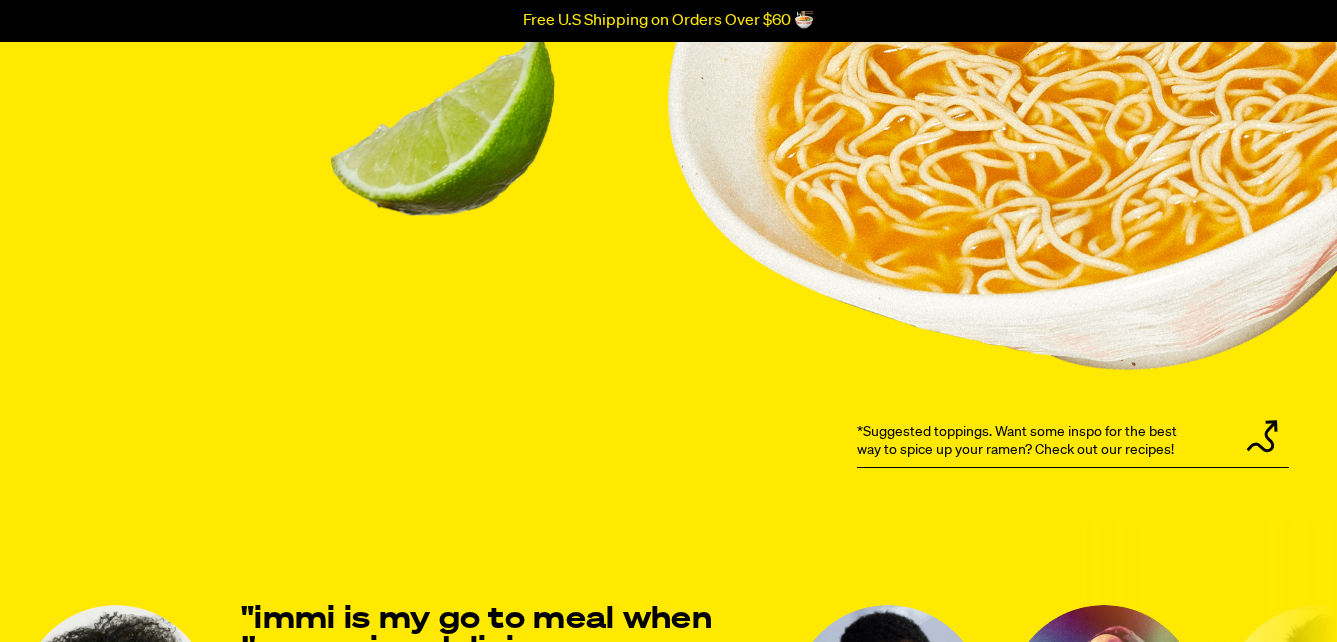 scroll, scrollTop: 0, scrollLeft: 0, axis: both 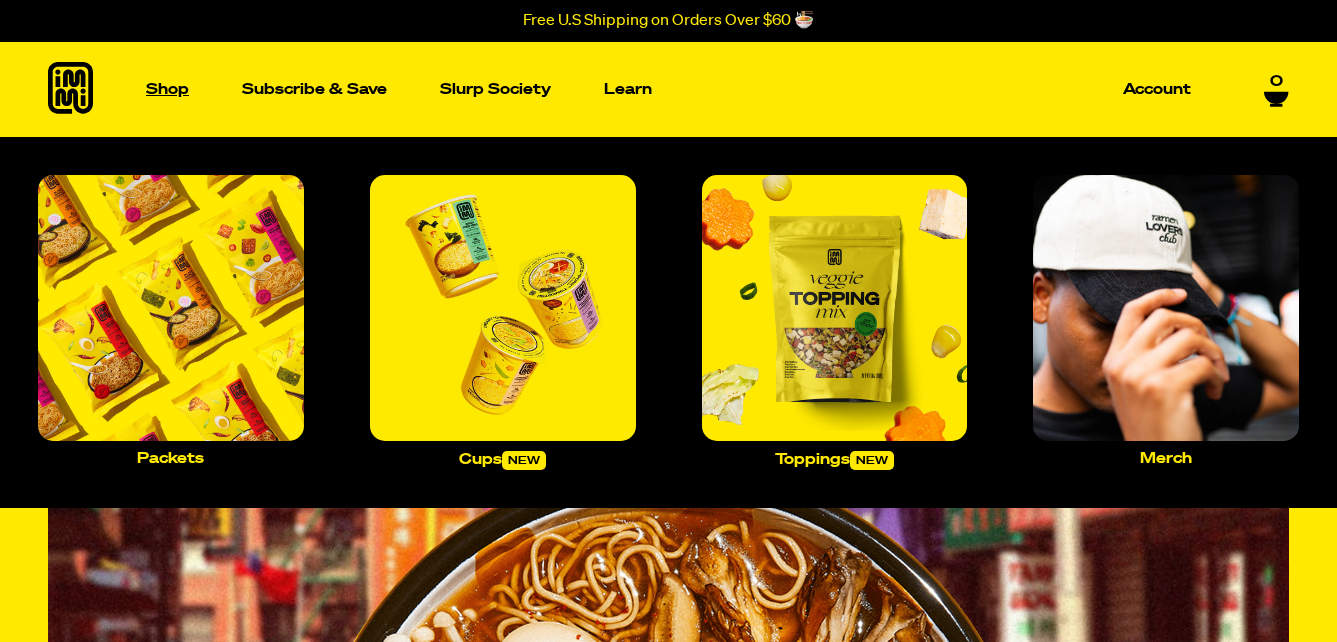 click on "Shop" at bounding box center (167, 89) 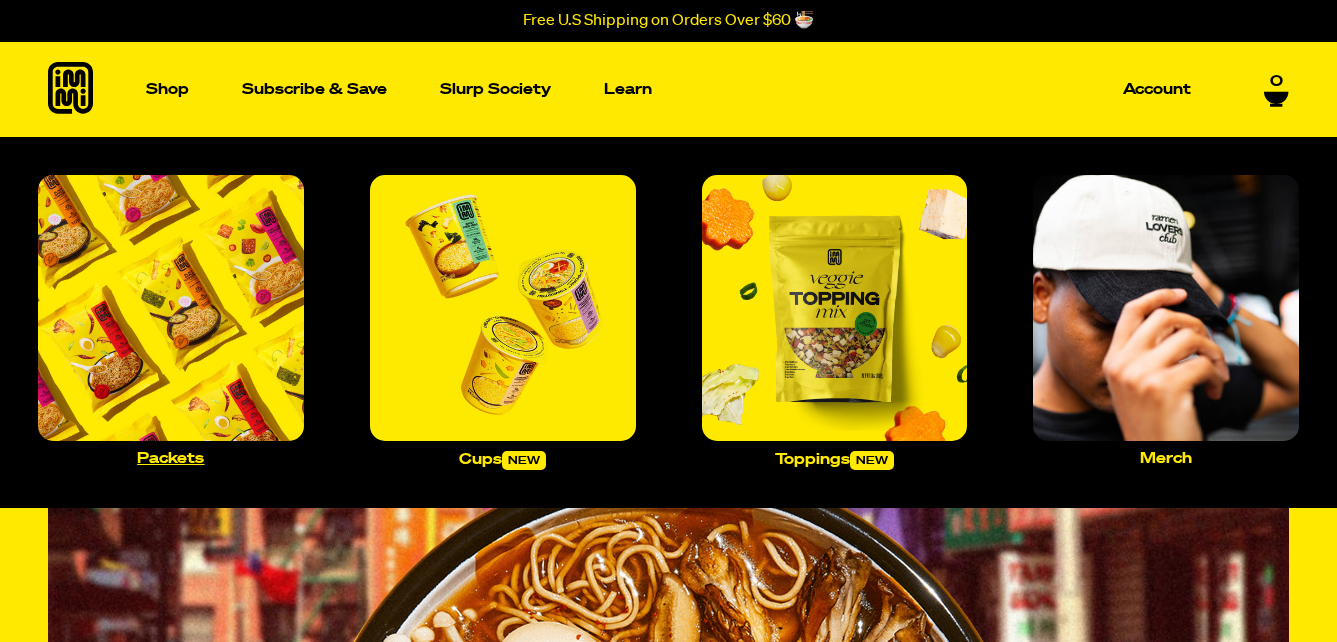 click at bounding box center (171, 308) 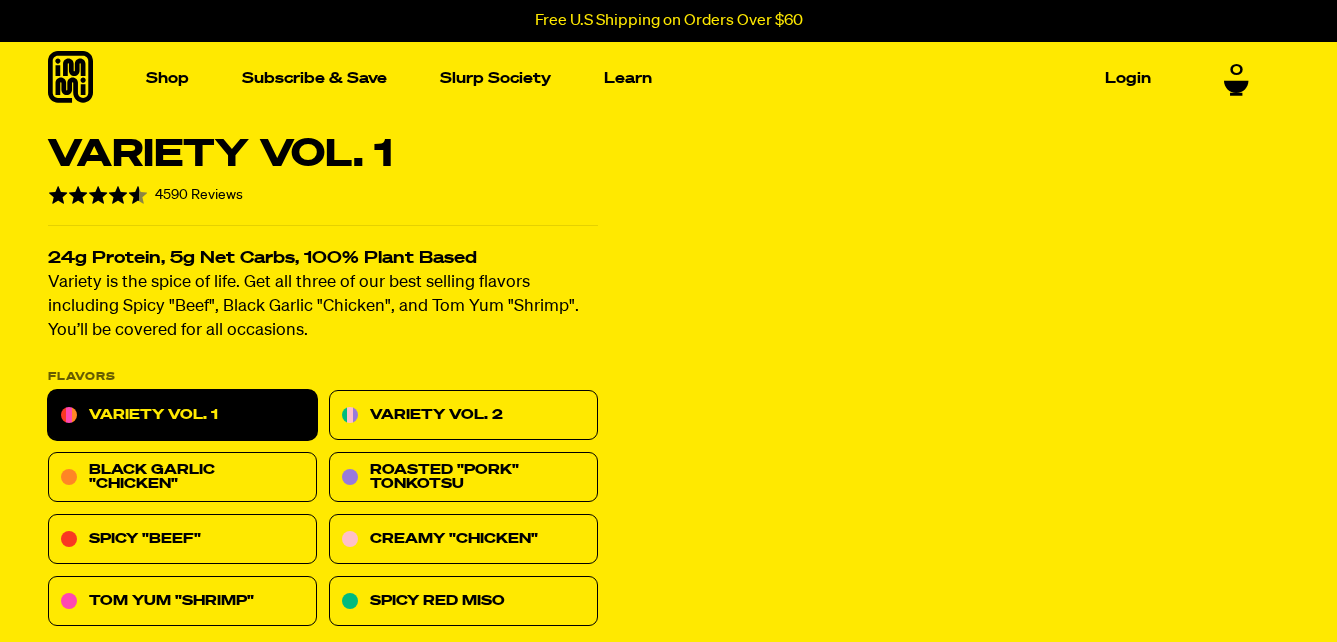 scroll, scrollTop: 0, scrollLeft: 0, axis: both 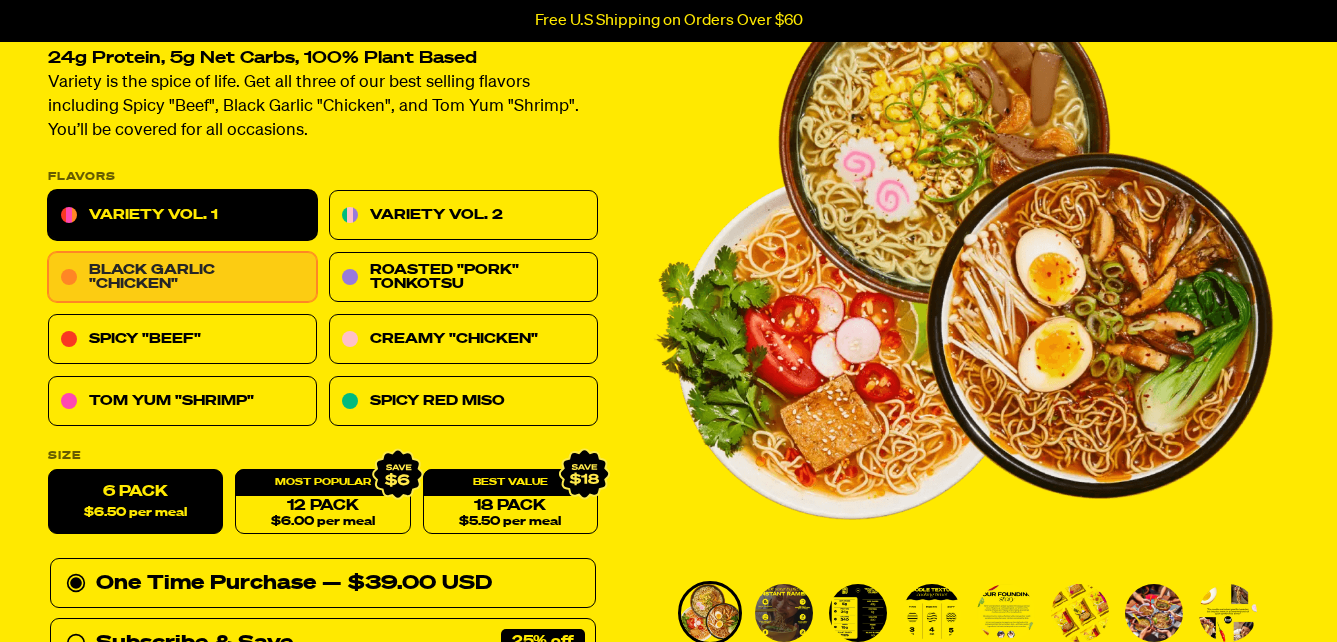click on "Black Garlic "Chicken"" at bounding box center [182, 278] 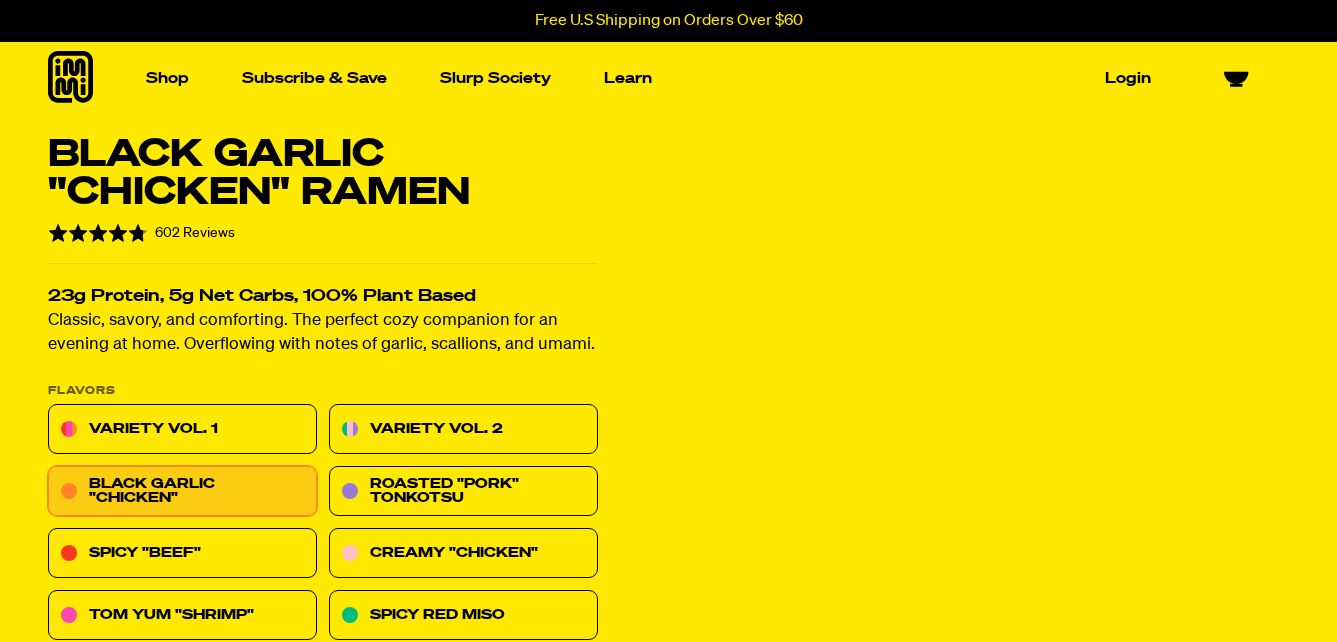 scroll, scrollTop: 0, scrollLeft: 0, axis: both 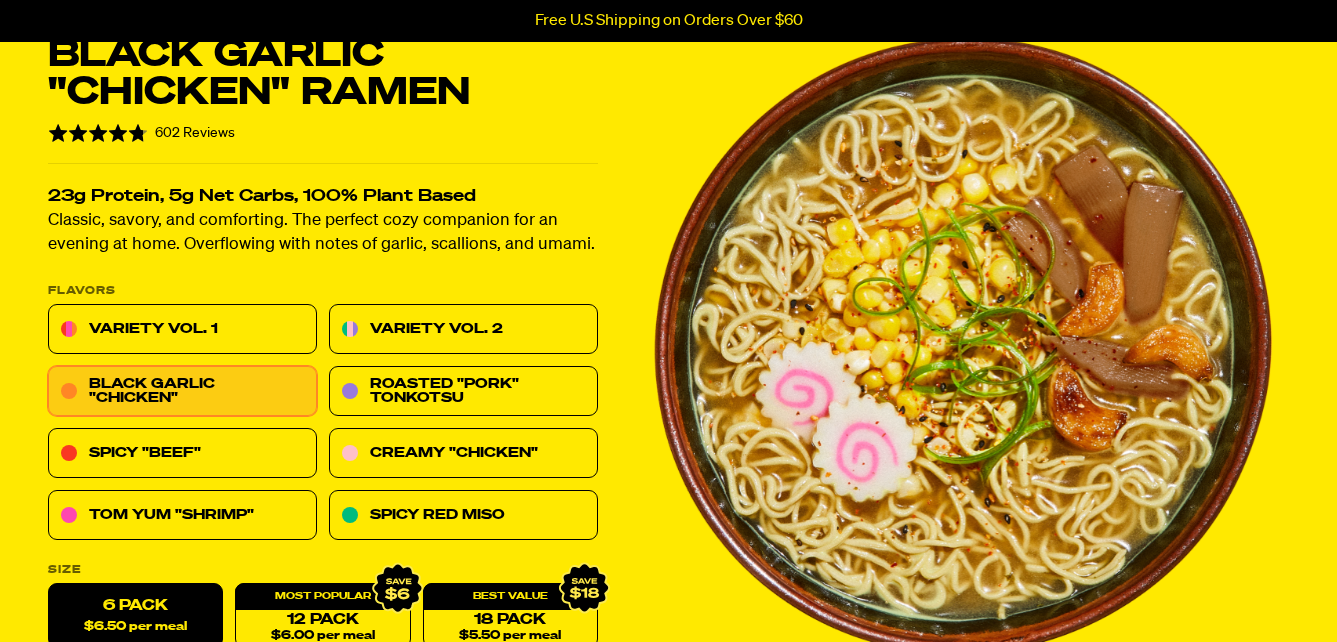 click at bounding box center [963, 346] 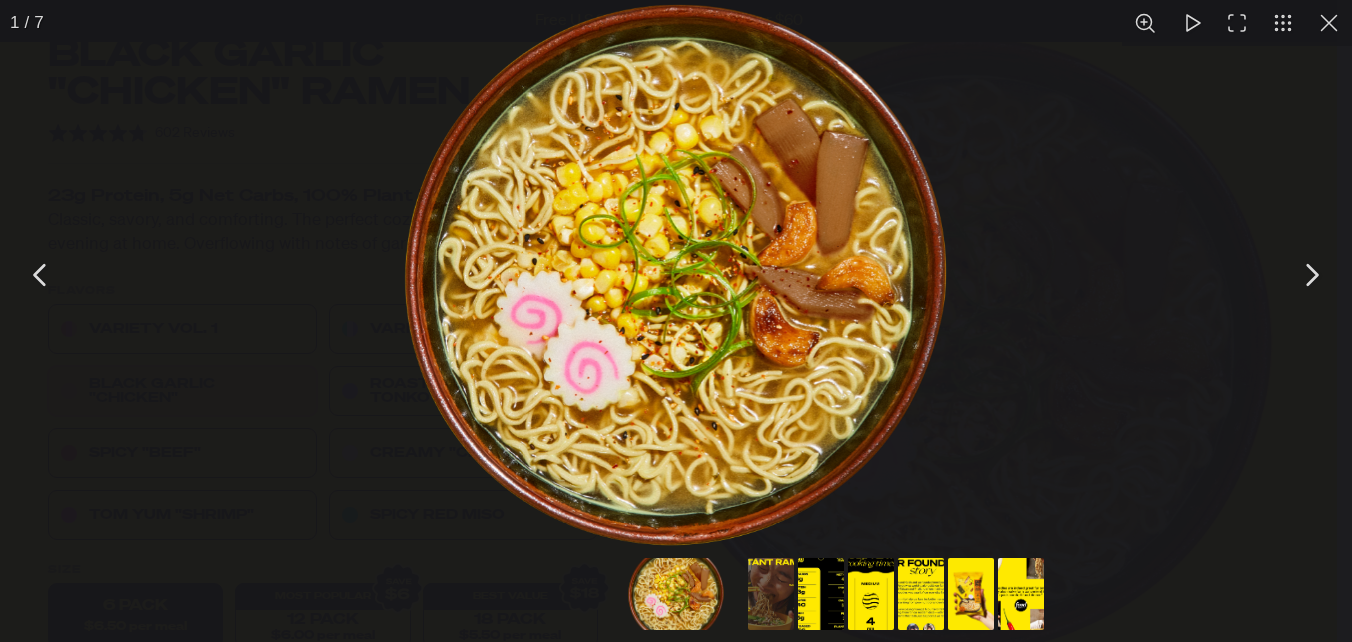 click at bounding box center [1311, 275] 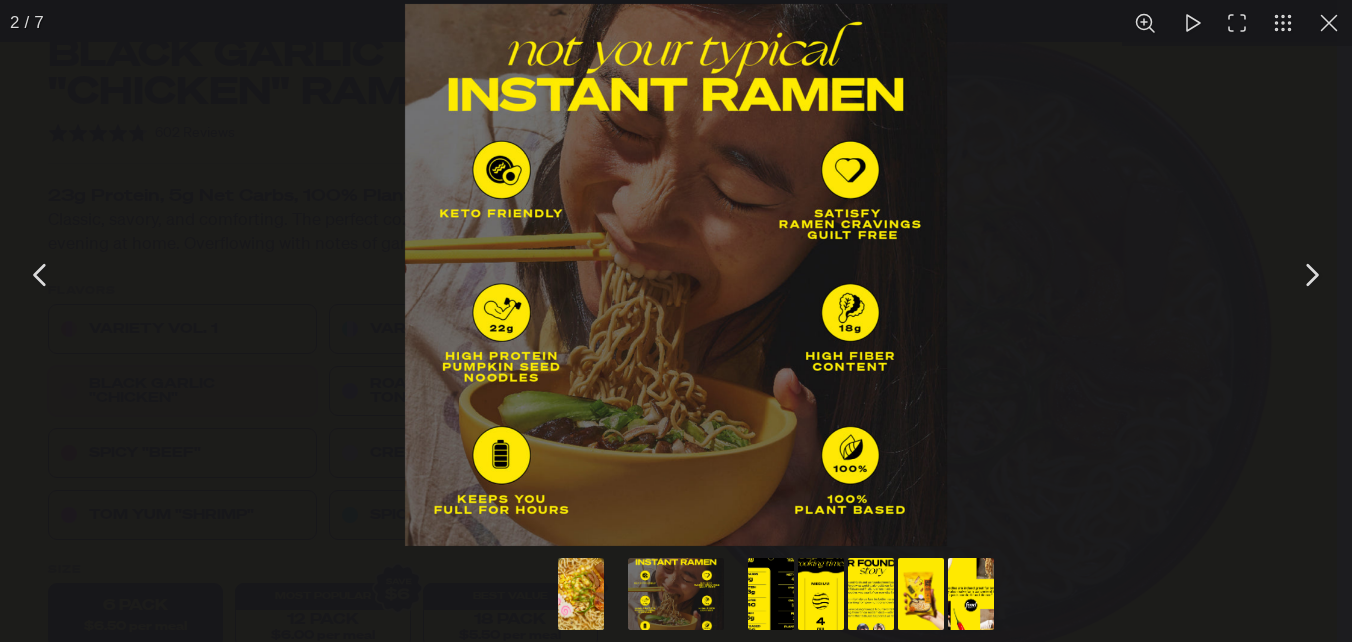 click at bounding box center [1311, 275] 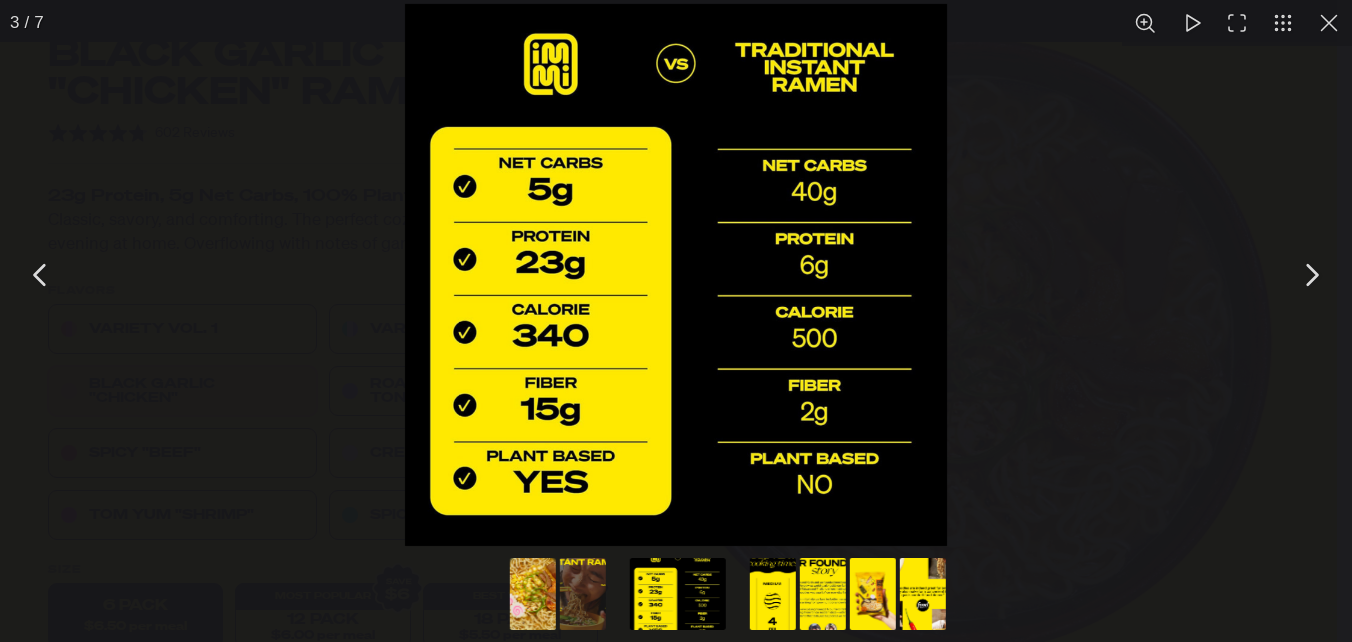 click at bounding box center (1311, 275) 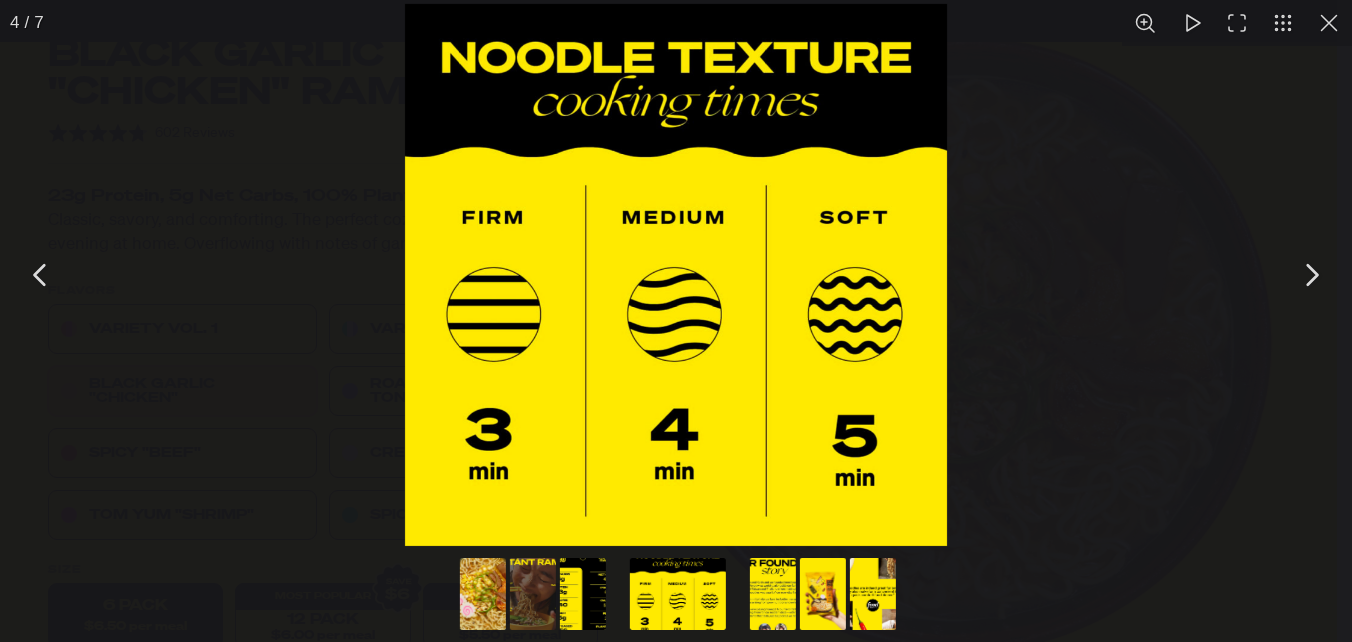 click at bounding box center [1311, 275] 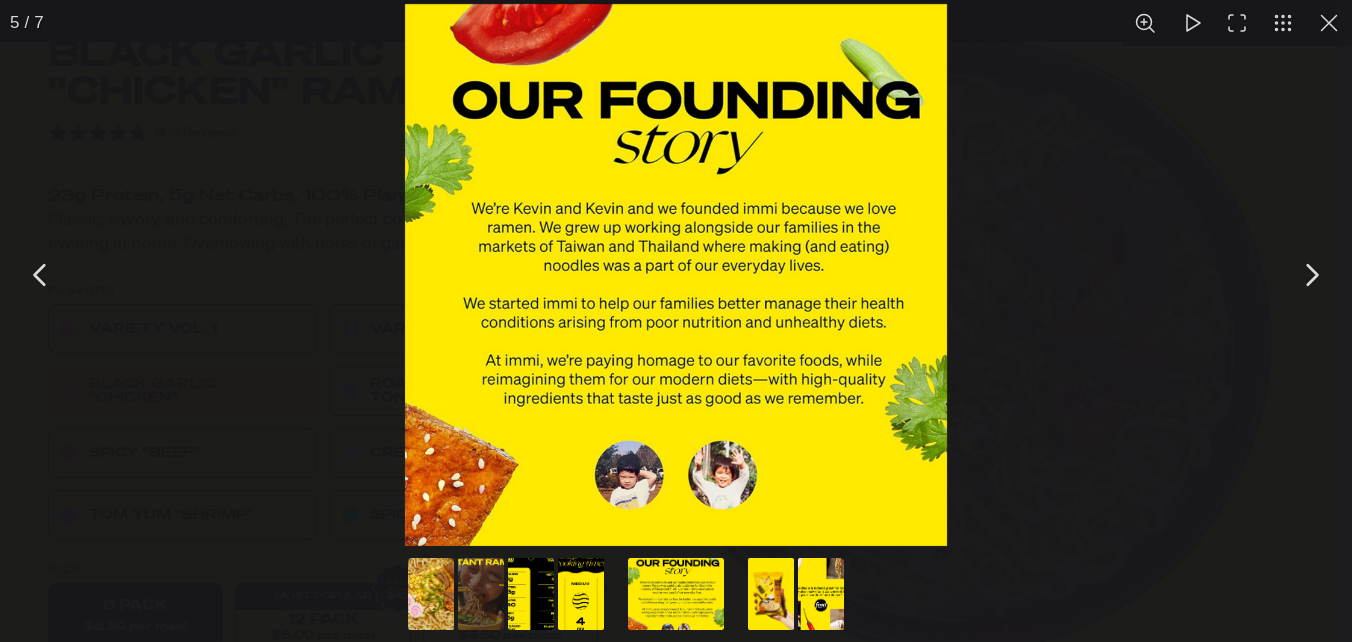 click at bounding box center (1311, 275) 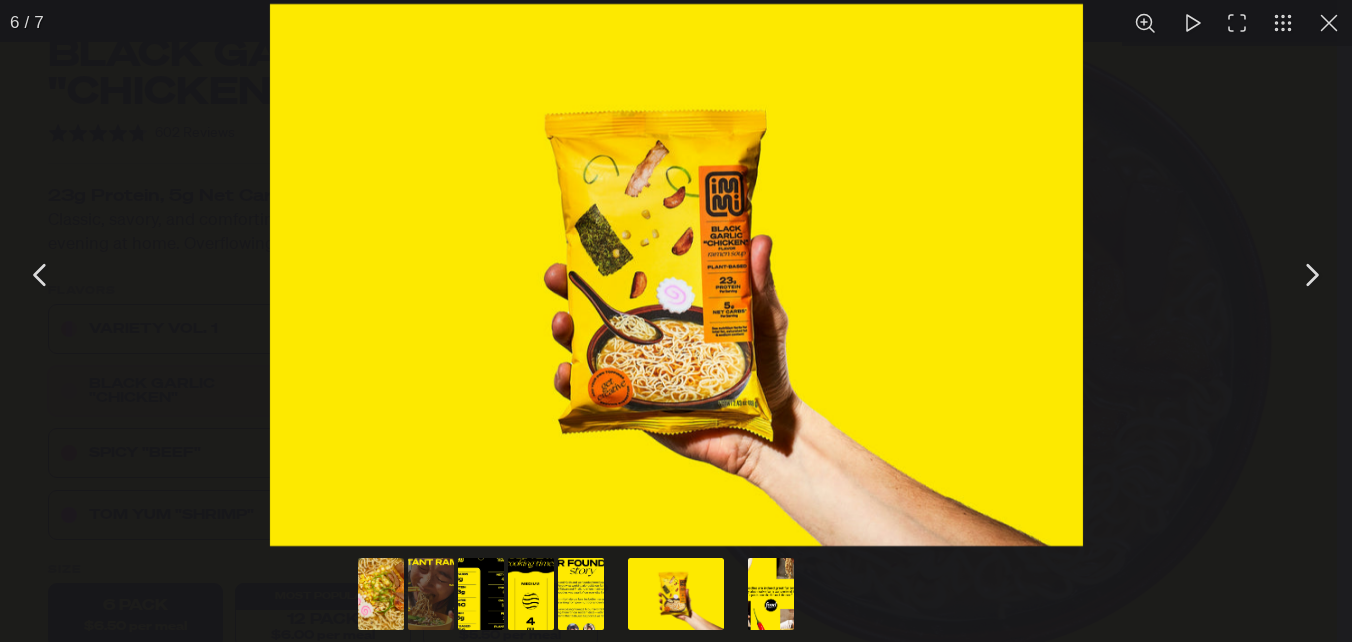 click at bounding box center [1329, 23] 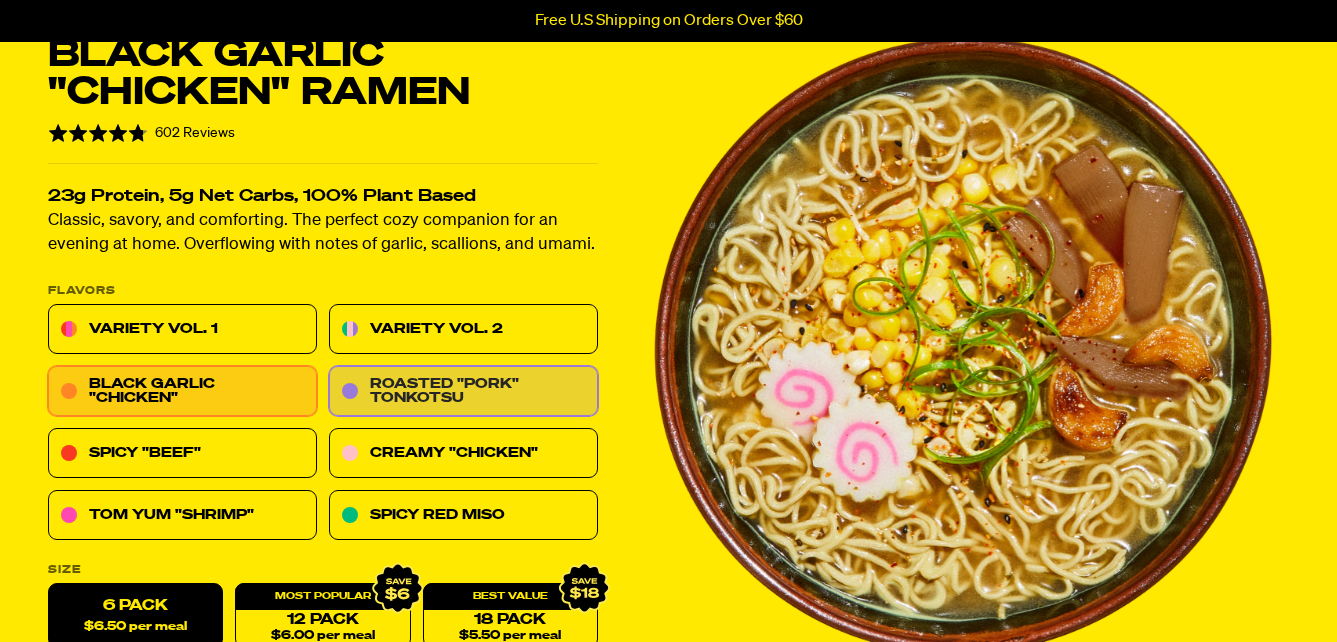 click on "Roasted "Pork" Tonkotsu" at bounding box center (463, 392) 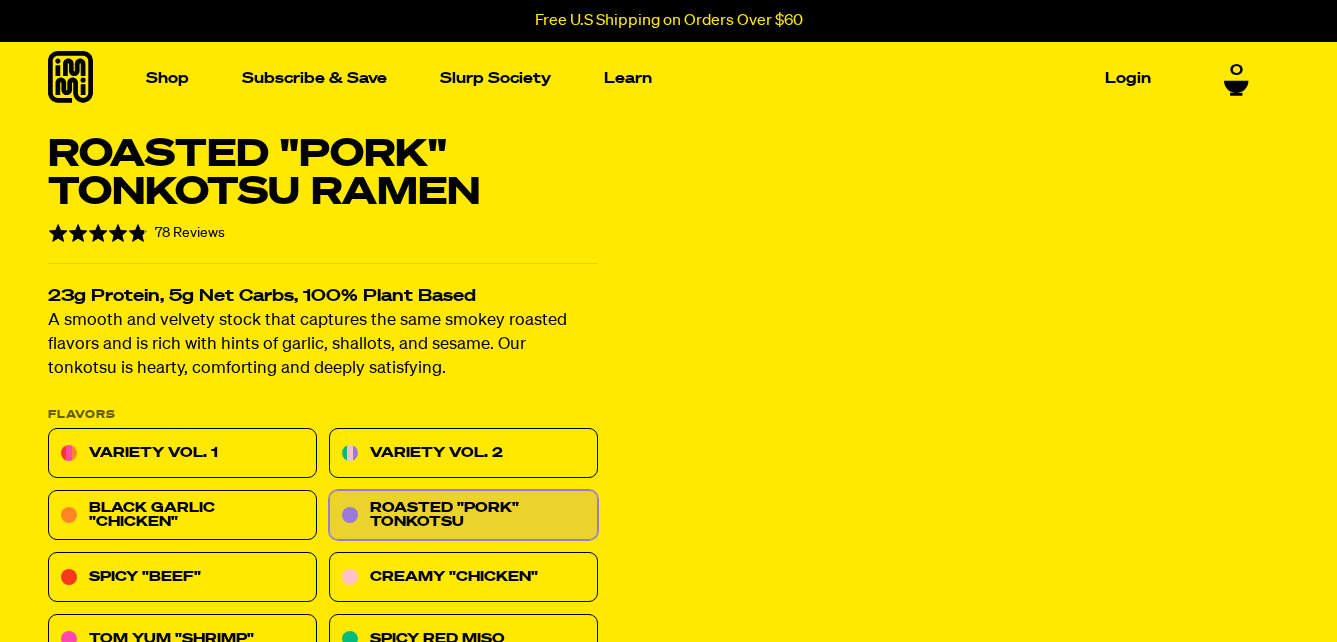 scroll, scrollTop: 0, scrollLeft: 0, axis: both 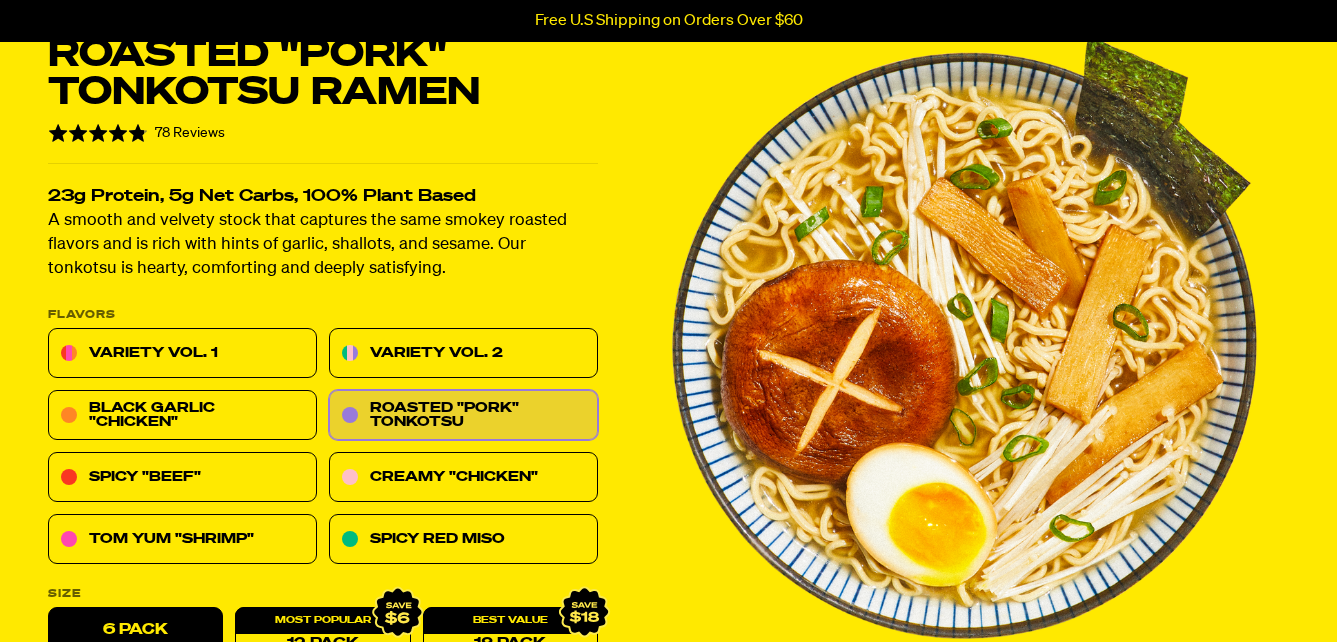 click at bounding box center (963, 346) 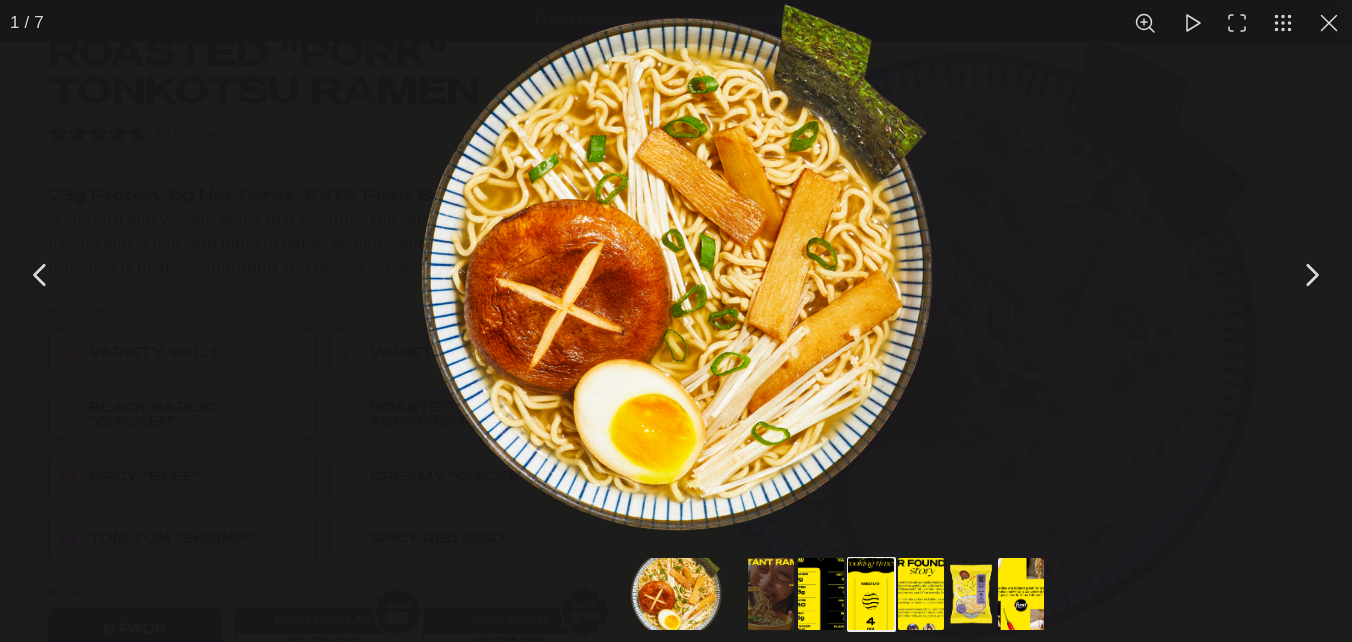 click at bounding box center (871, 594) 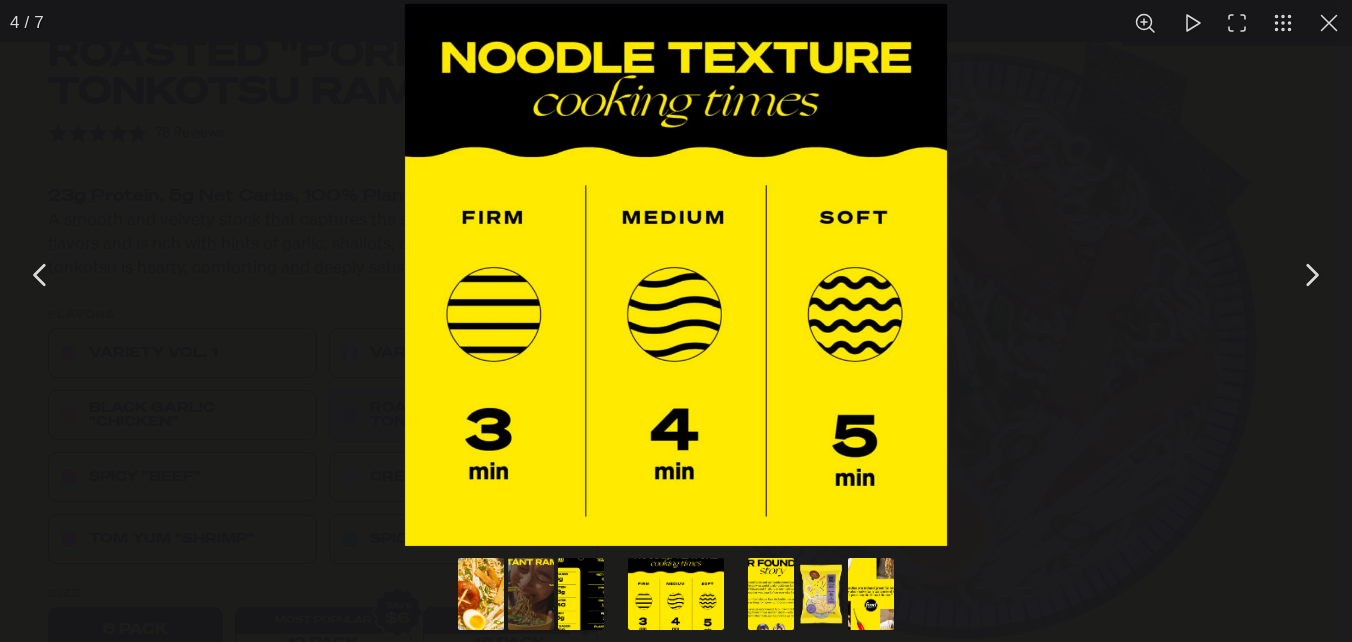 click at bounding box center [821, 594] 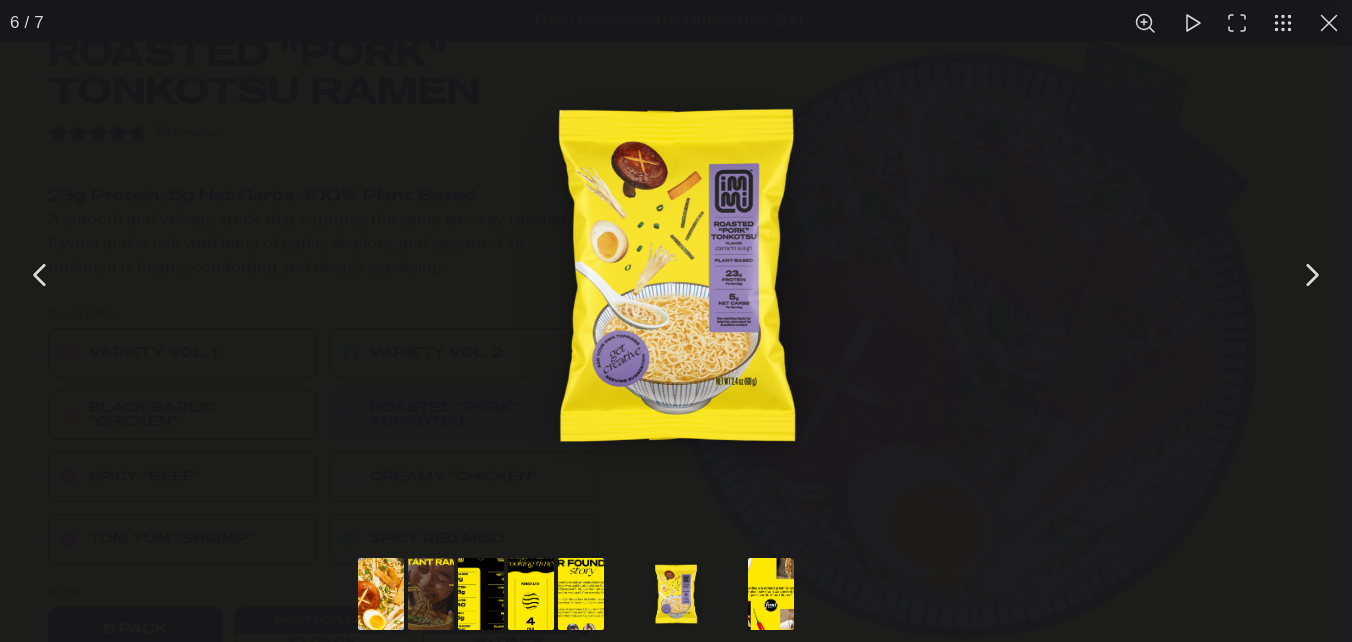 click at bounding box center (1329, 23) 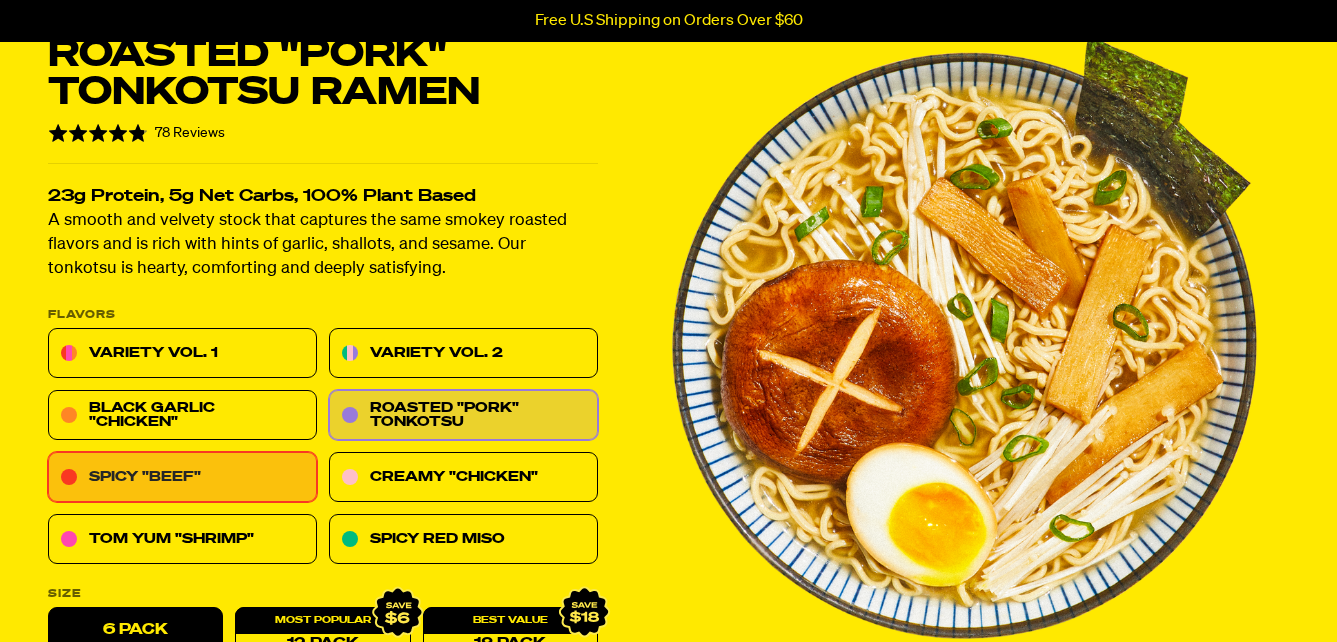 click on "Spicy "Beef"" at bounding box center [182, 478] 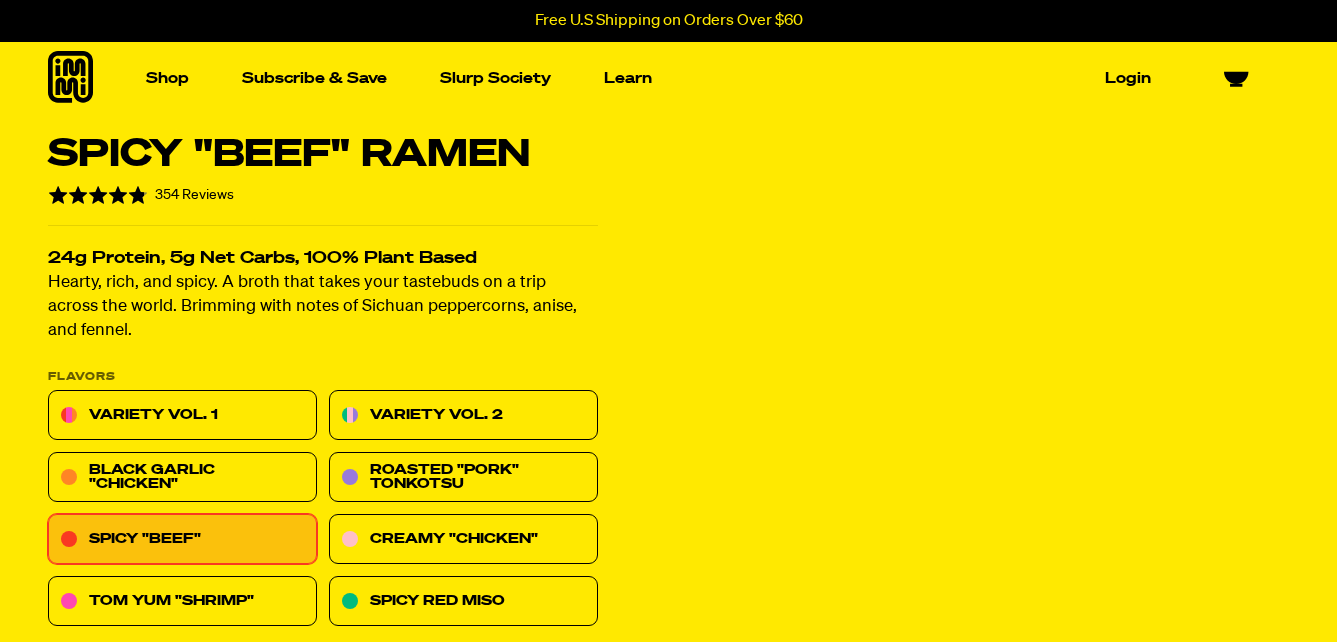 scroll, scrollTop: 0, scrollLeft: 0, axis: both 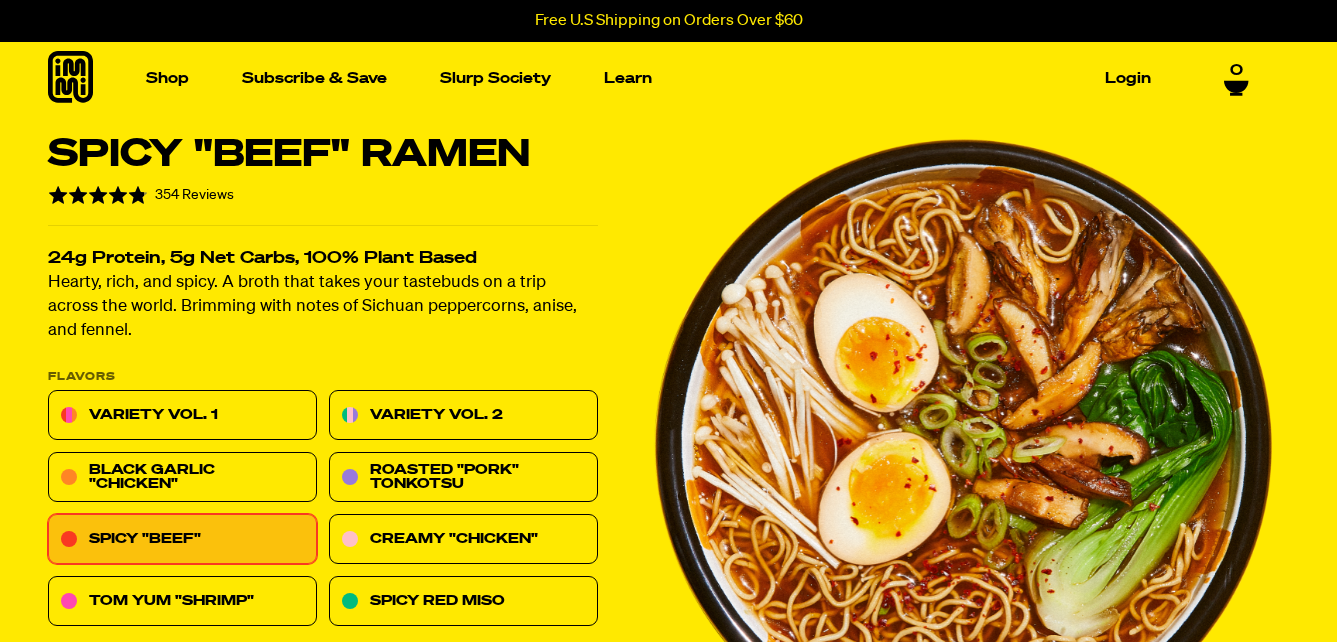 click at bounding box center [963, 446] 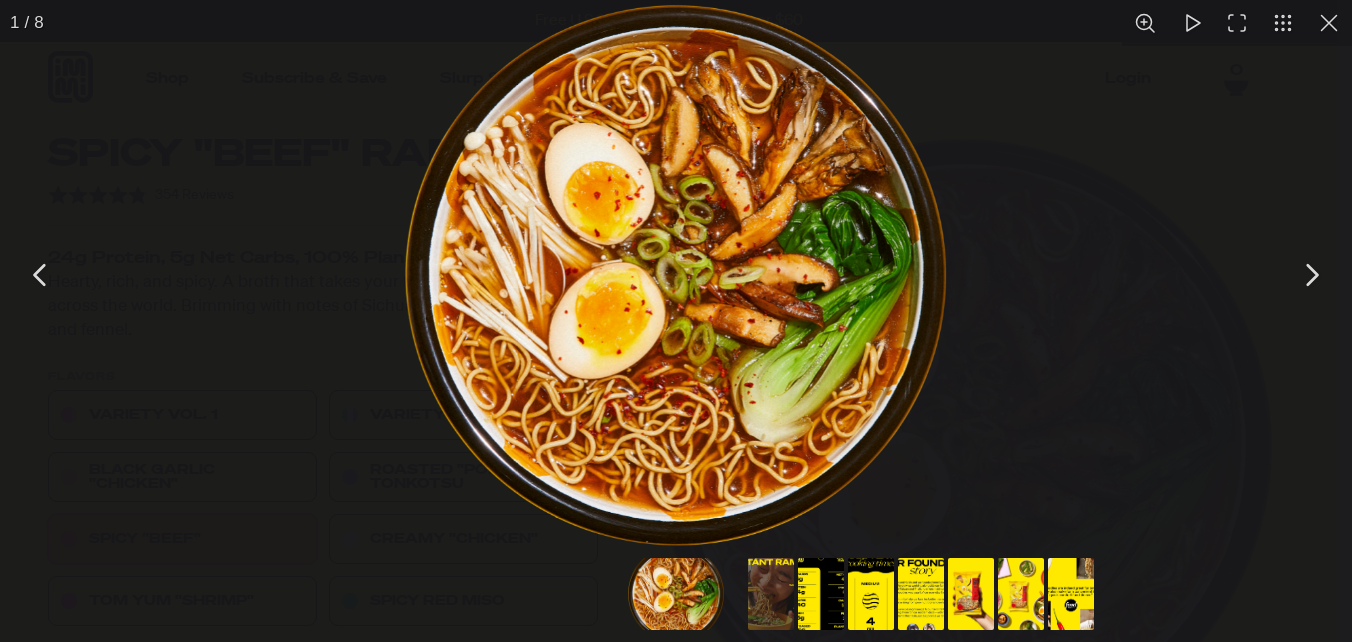 click at bounding box center (1329, 23) 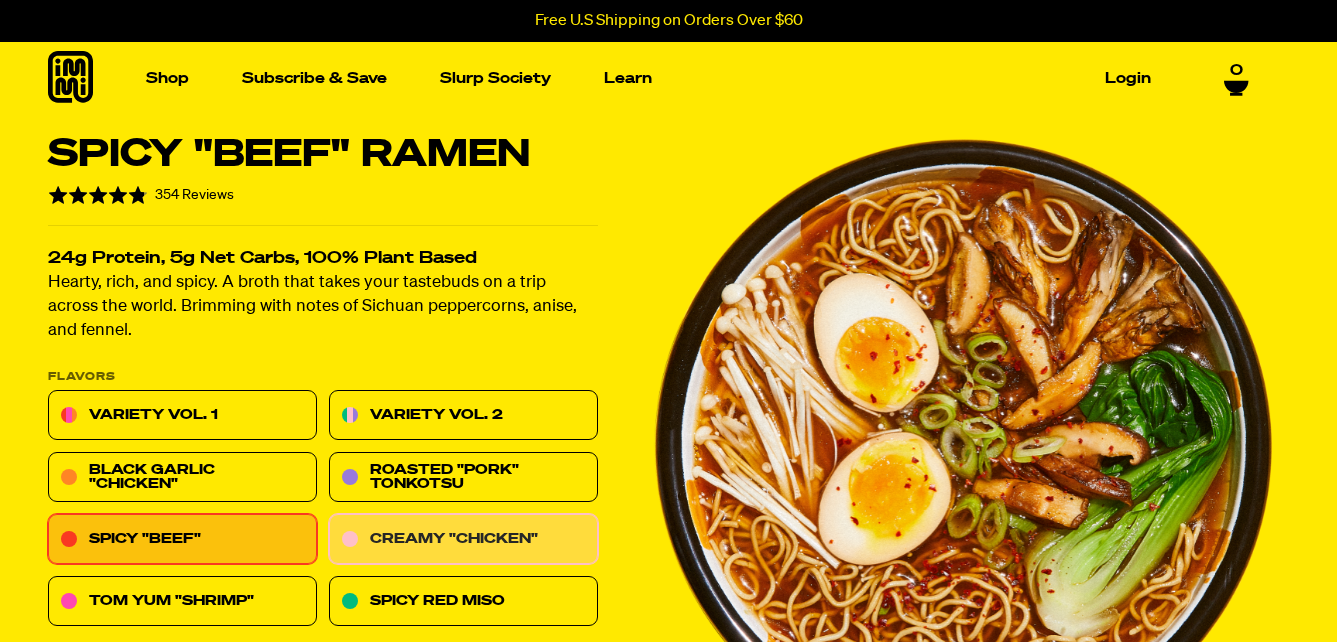 click on "Creamy "Chicken"" at bounding box center [463, 540] 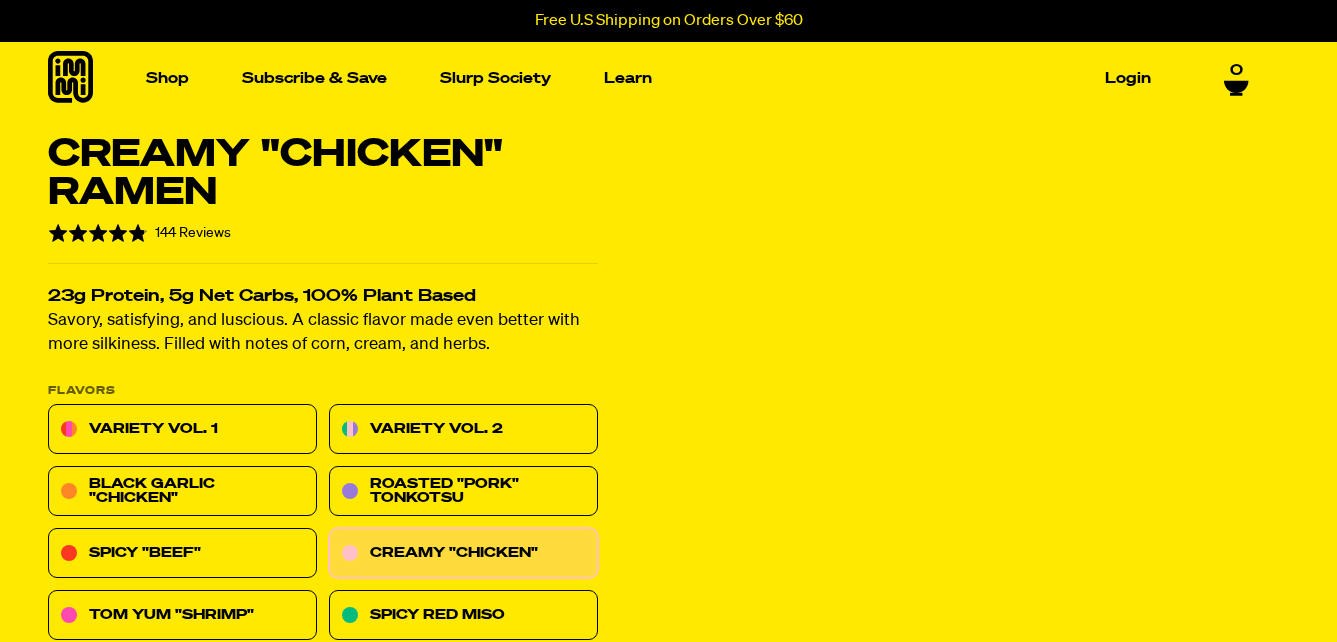 scroll, scrollTop: 0, scrollLeft: 0, axis: both 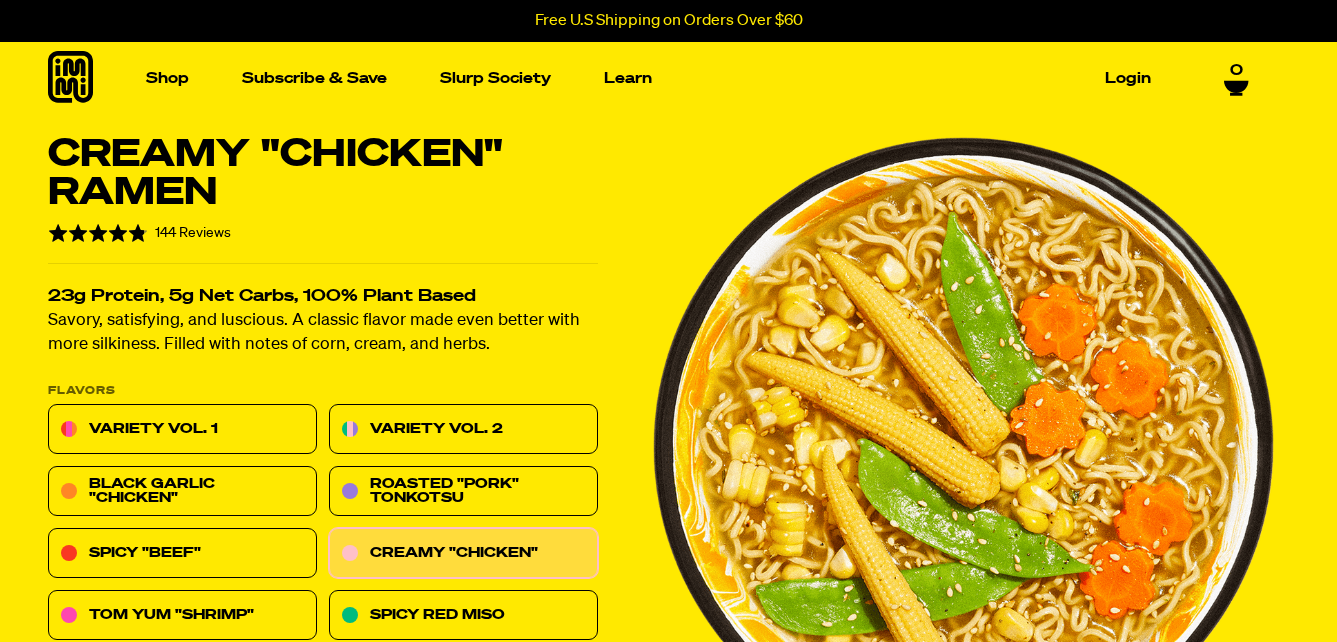 click at bounding box center (963, 446) 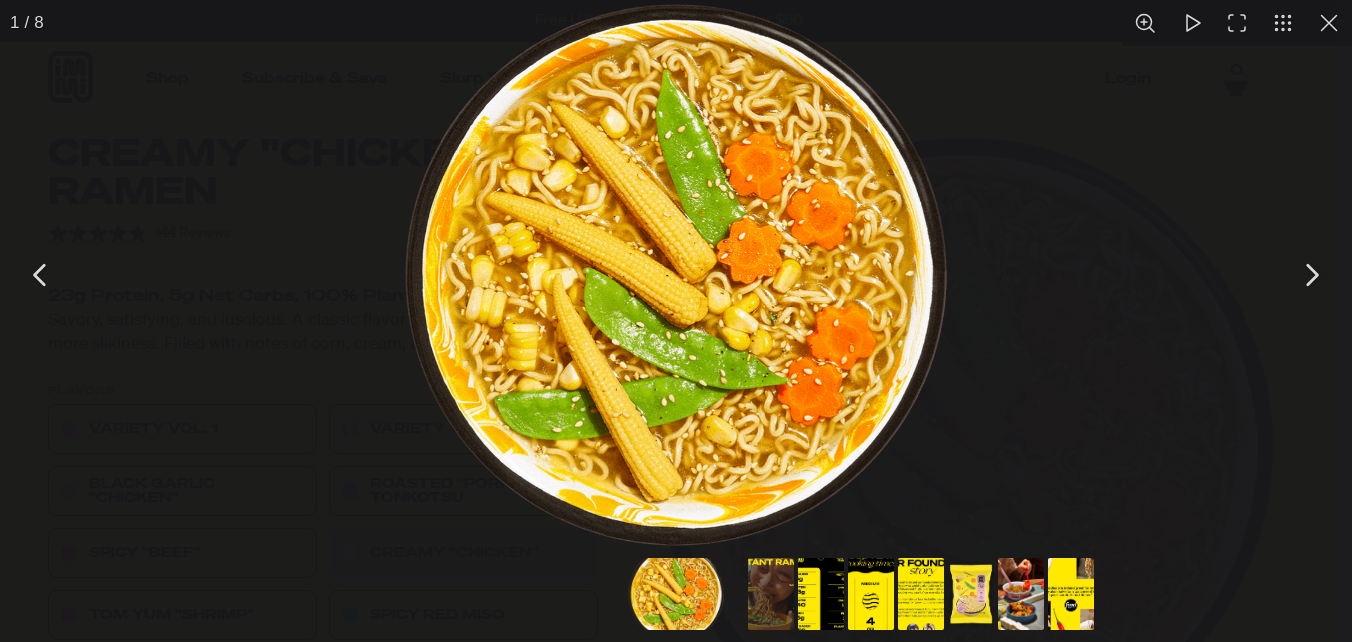click at bounding box center [676, 275] 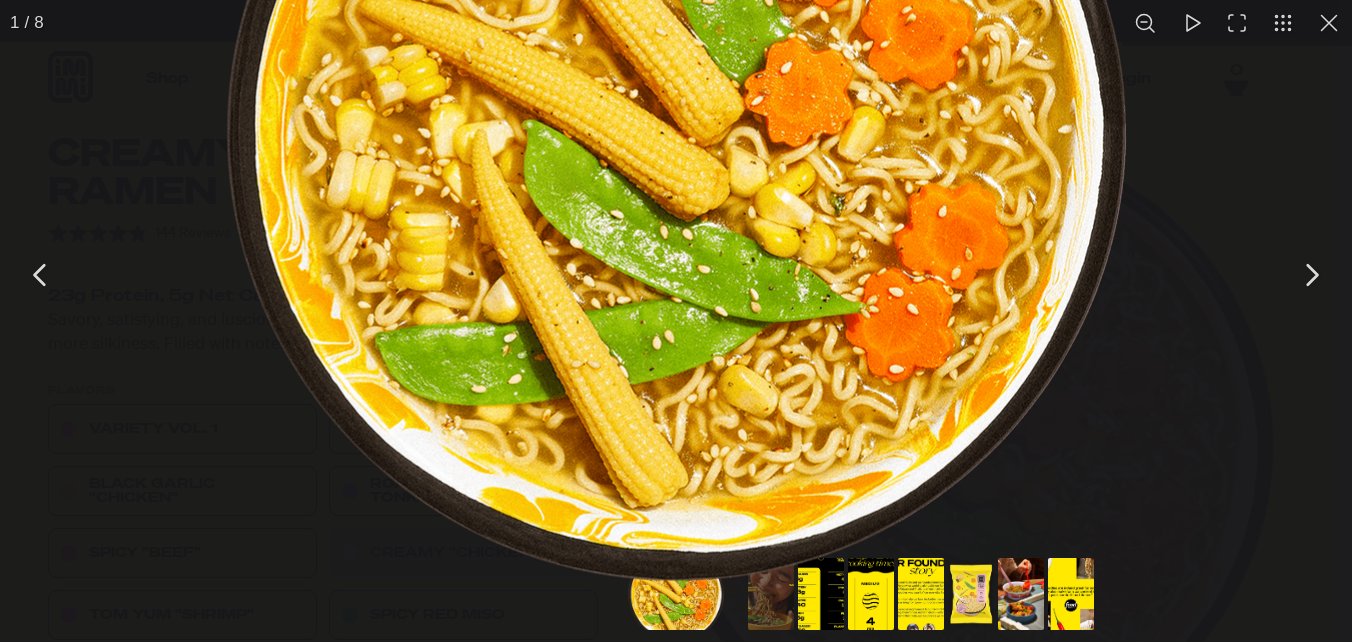 click at bounding box center [1021, 594] 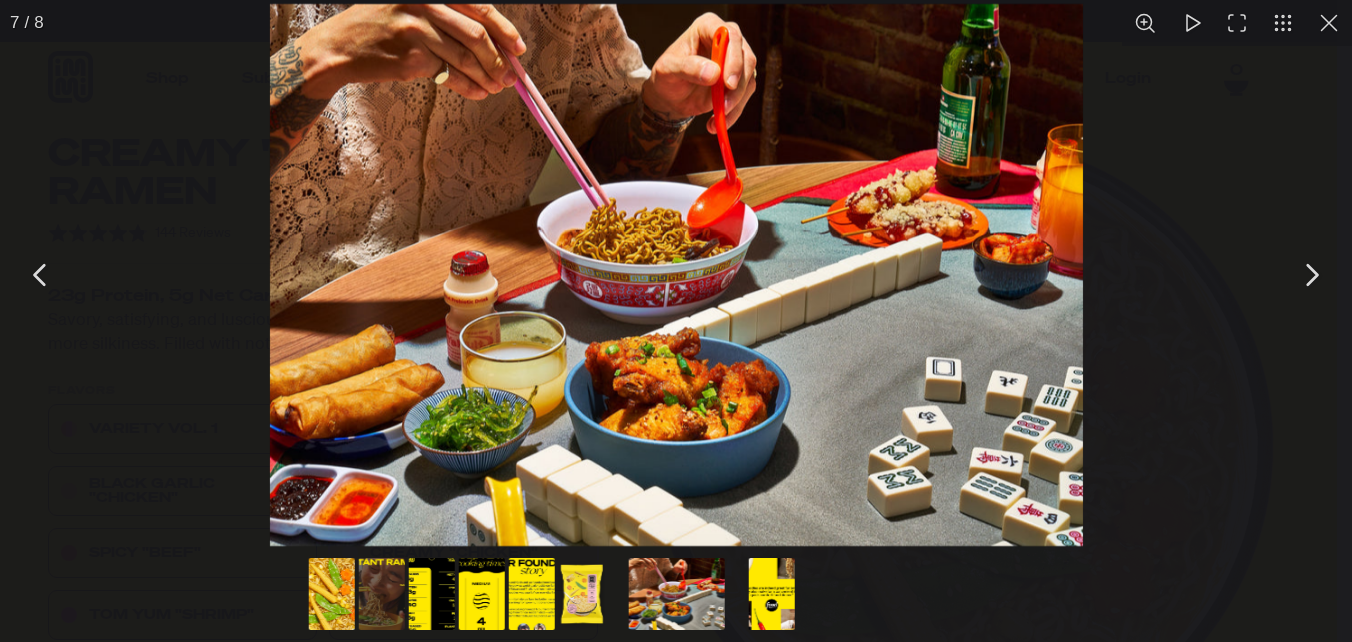 click at bounding box center (582, 594) 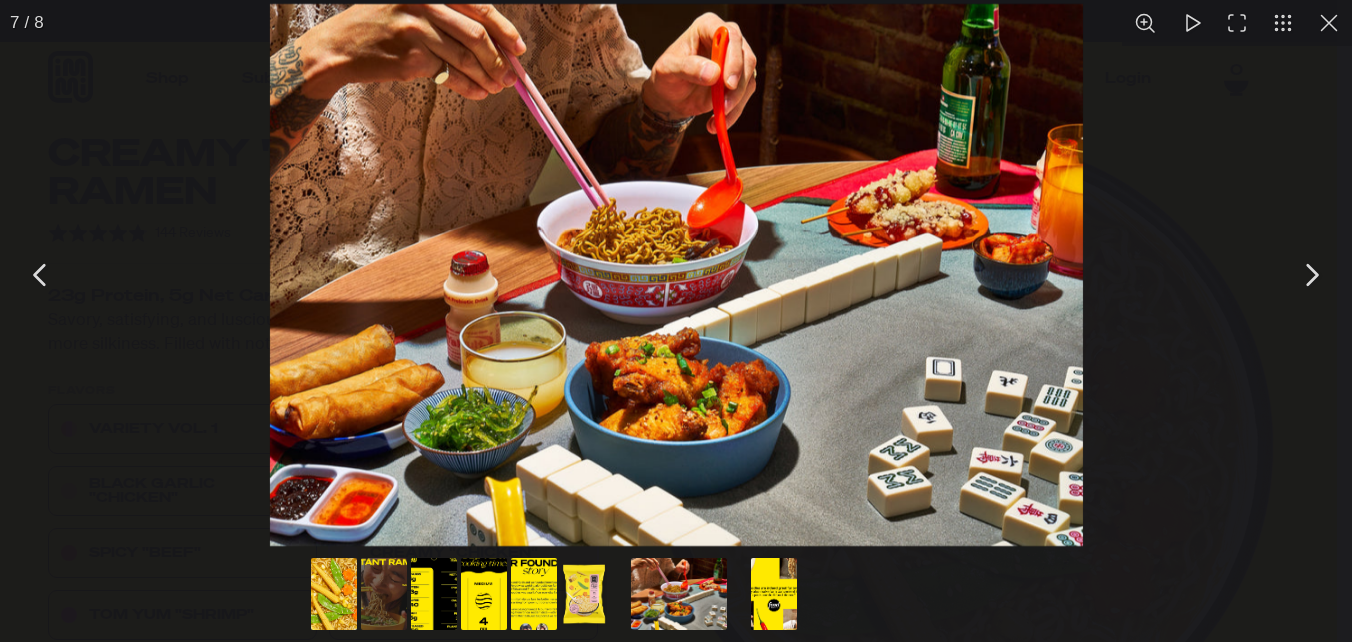 click at bounding box center [584, 594] 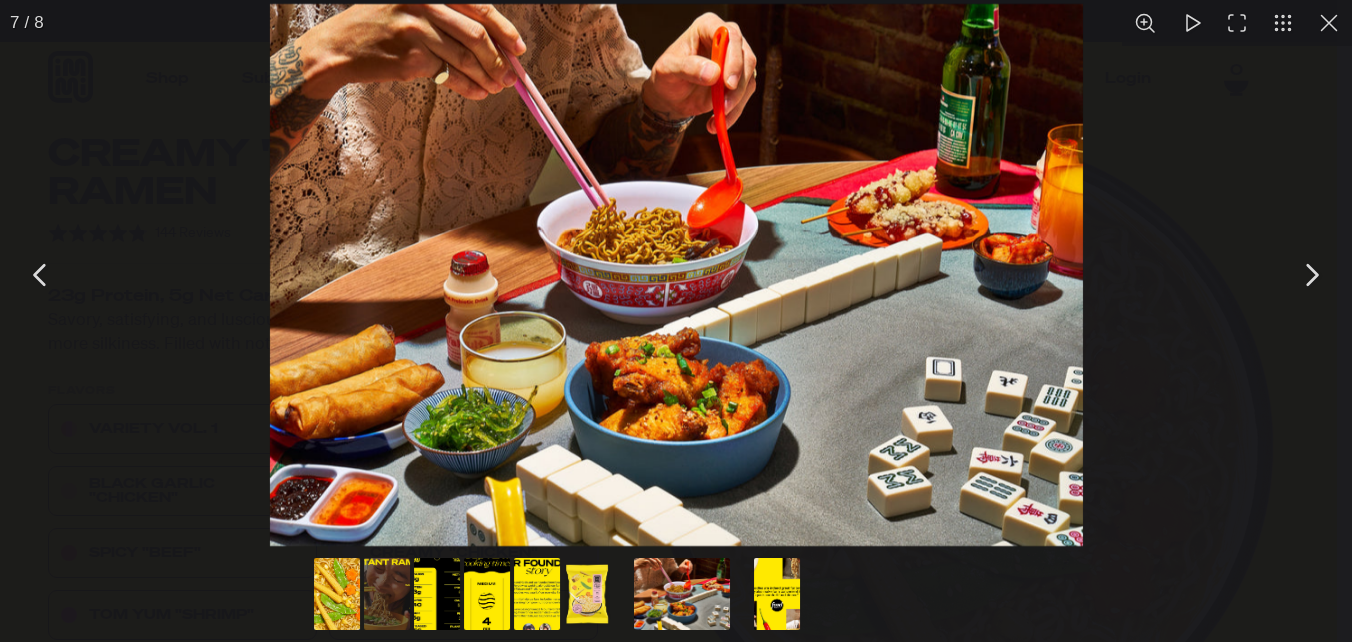 click at bounding box center [587, 594] 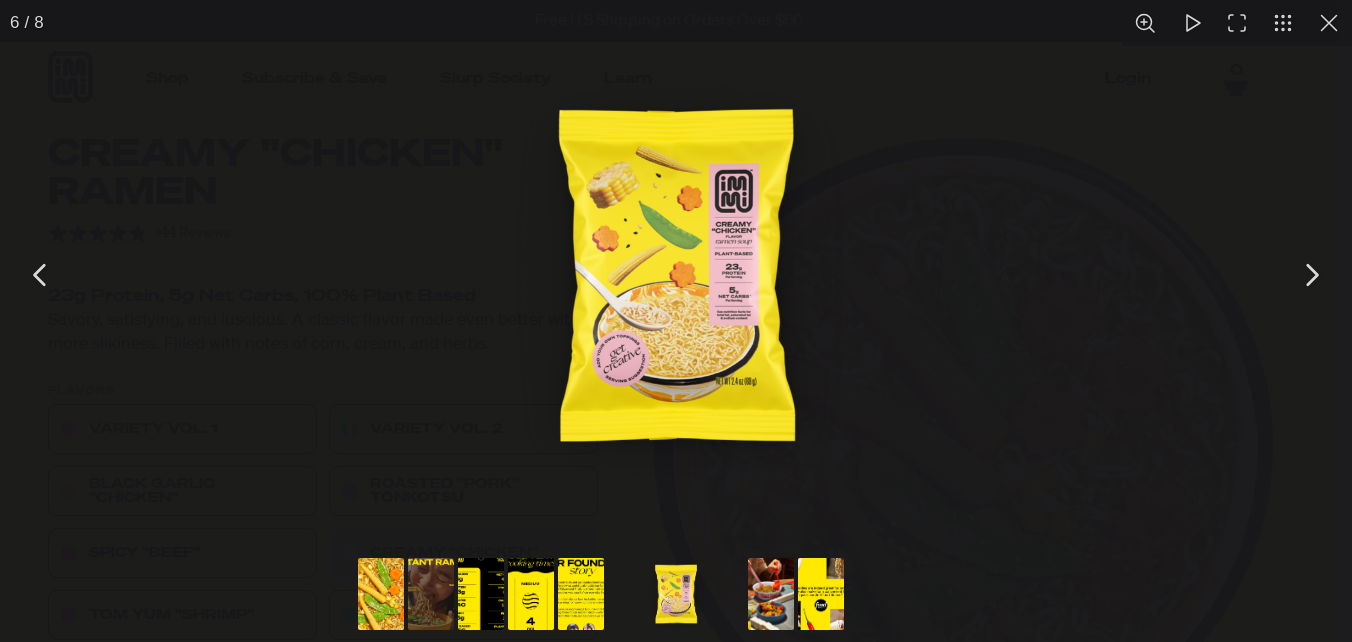 click at bounding box center [1329, 23] 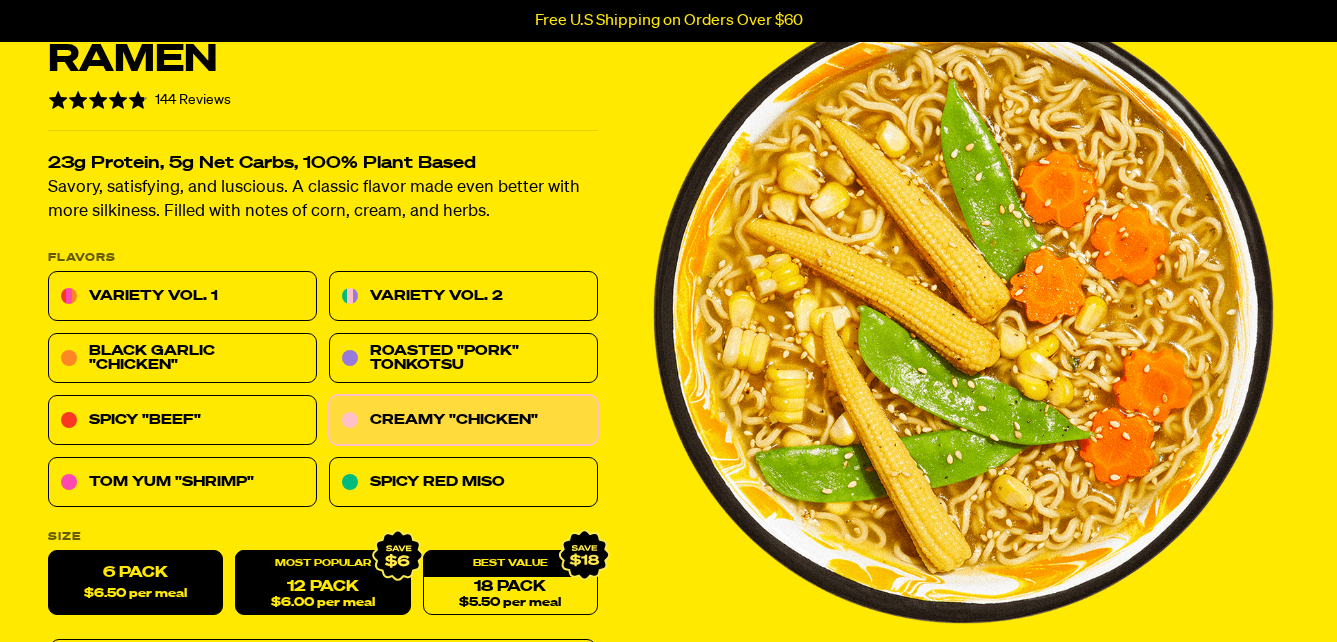scroll, scrollTop: 200, scrollLeft: 0, axis: vertical 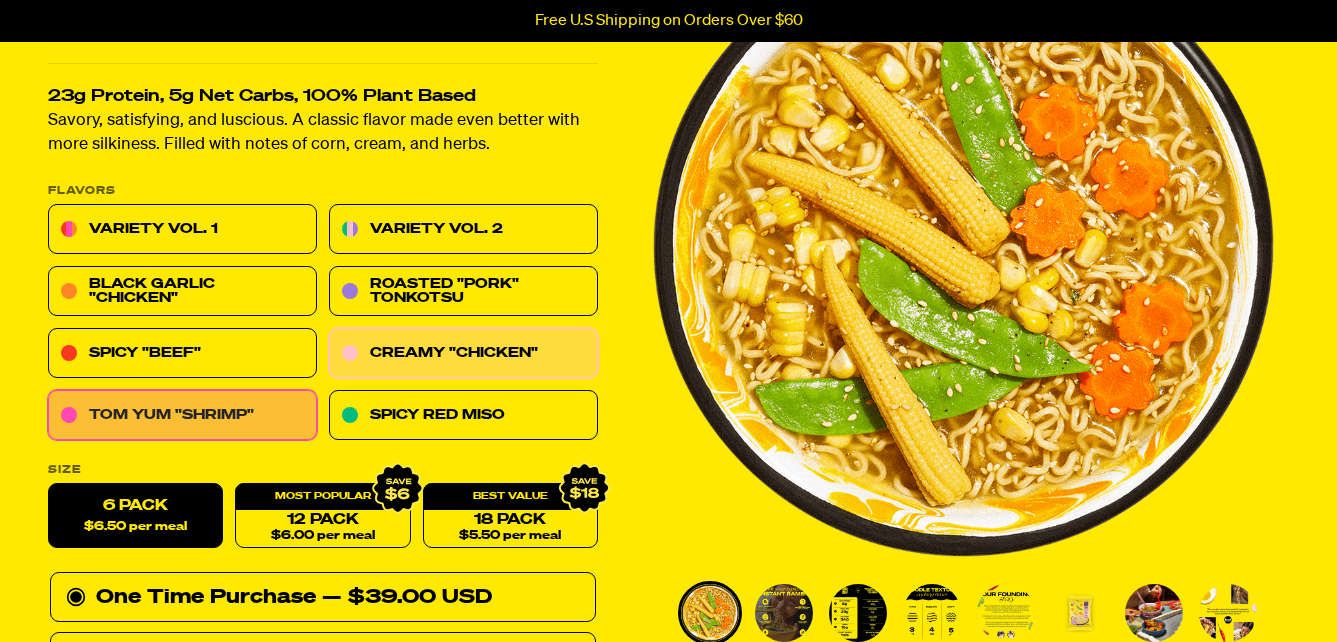 click on "Tom Yum "Shrimp"" at bounding box center [182, 416] 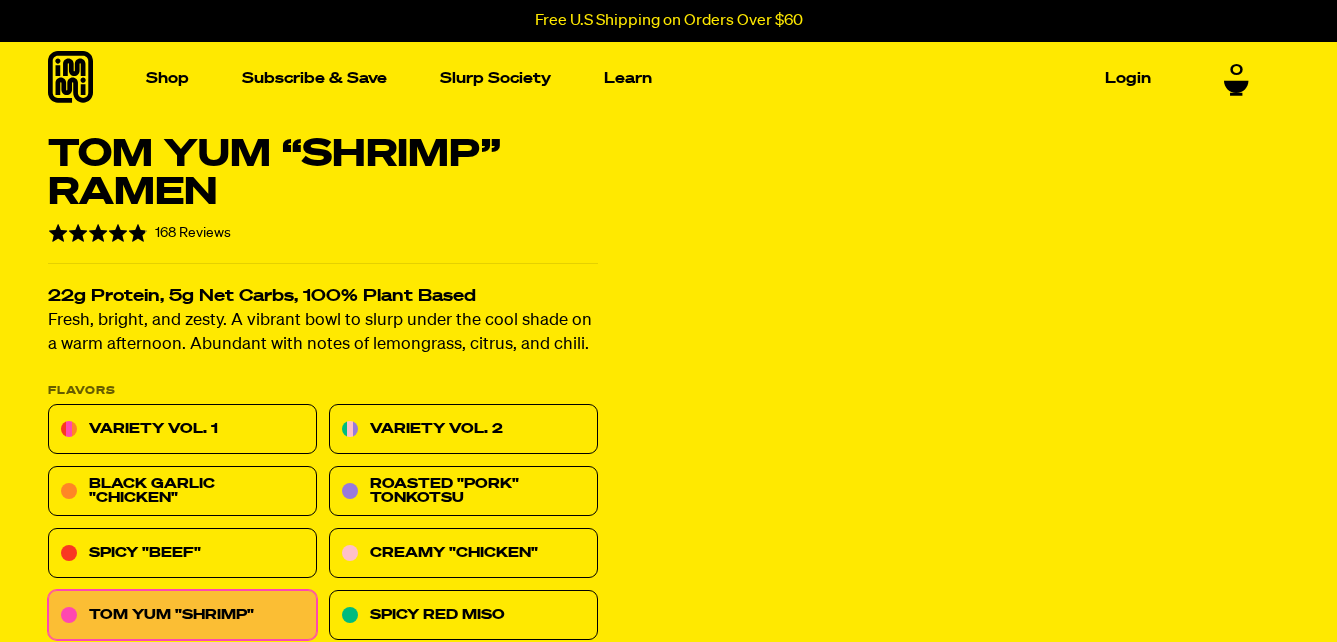 scroll, scrollTop: 0, scrollLeft: 0, axis: both 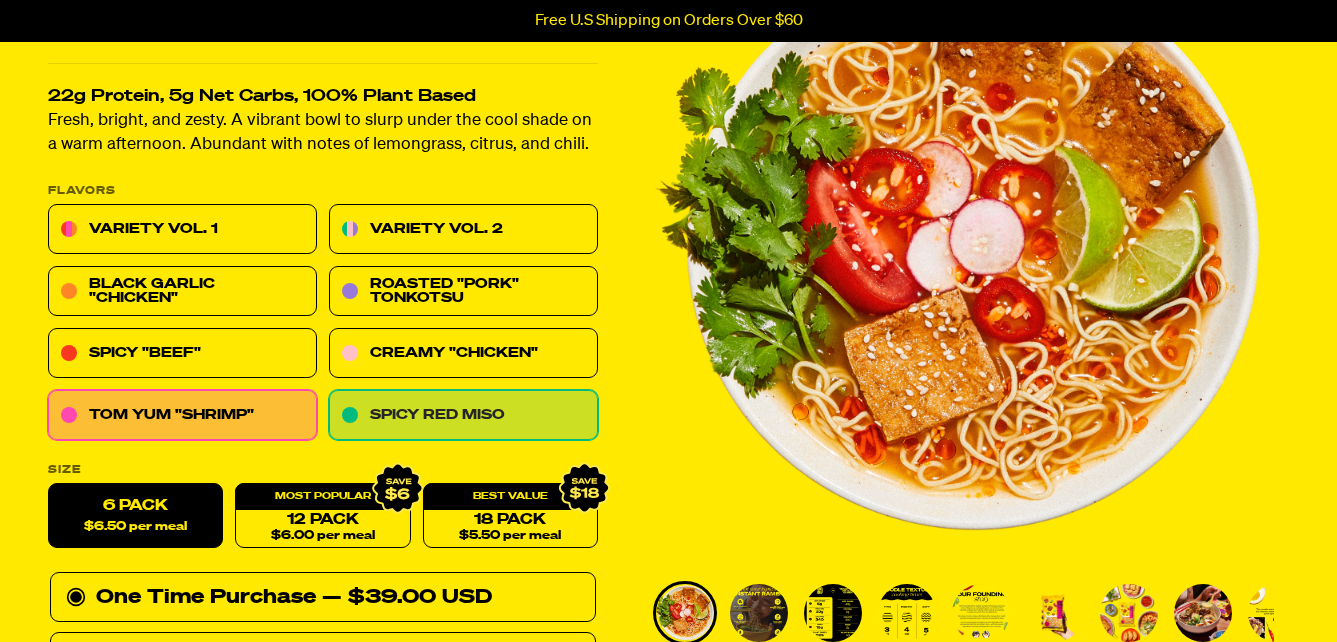 click on "Spicy Red Miso" at bounding box center (463, 416) 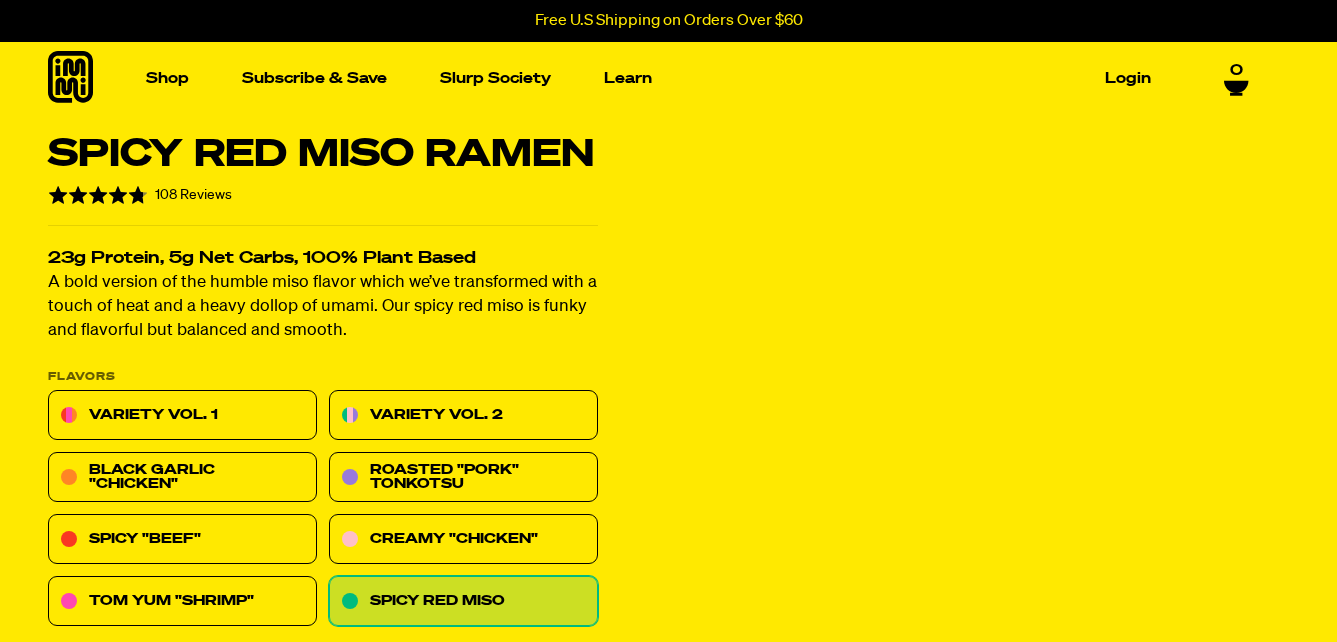 scroll, scrollTop: 0, scrollLeft: 0, axis: both 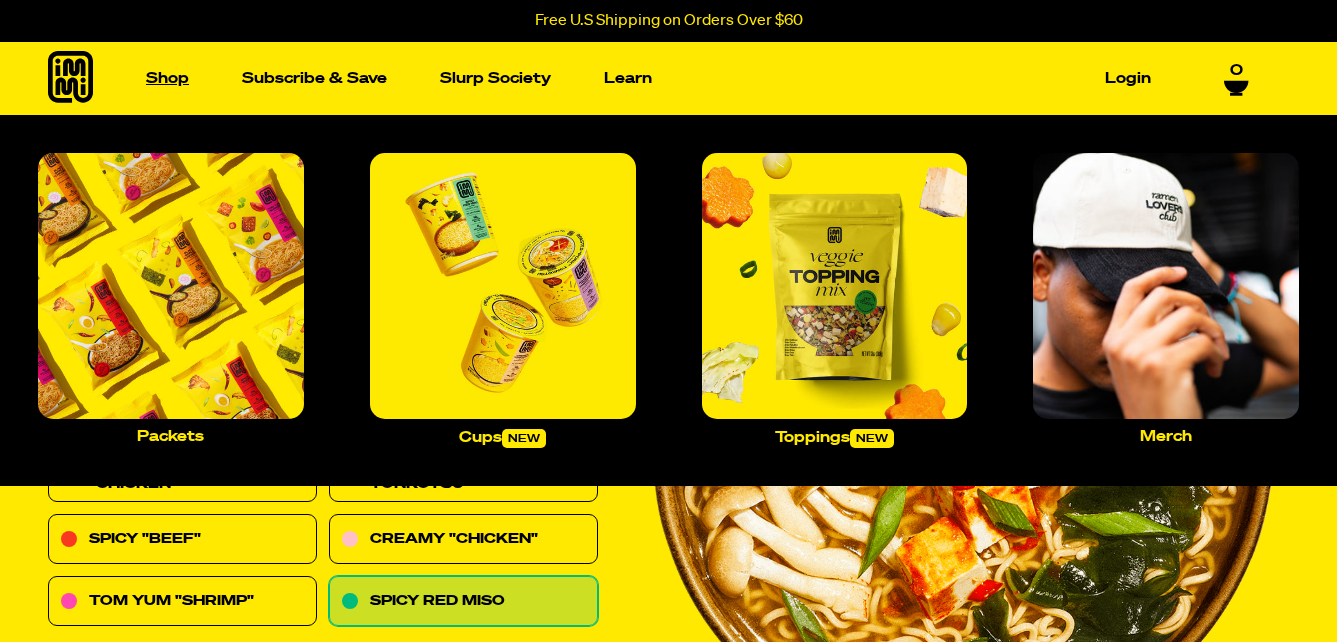 click on "Shop" at bounding box center [167, 78] 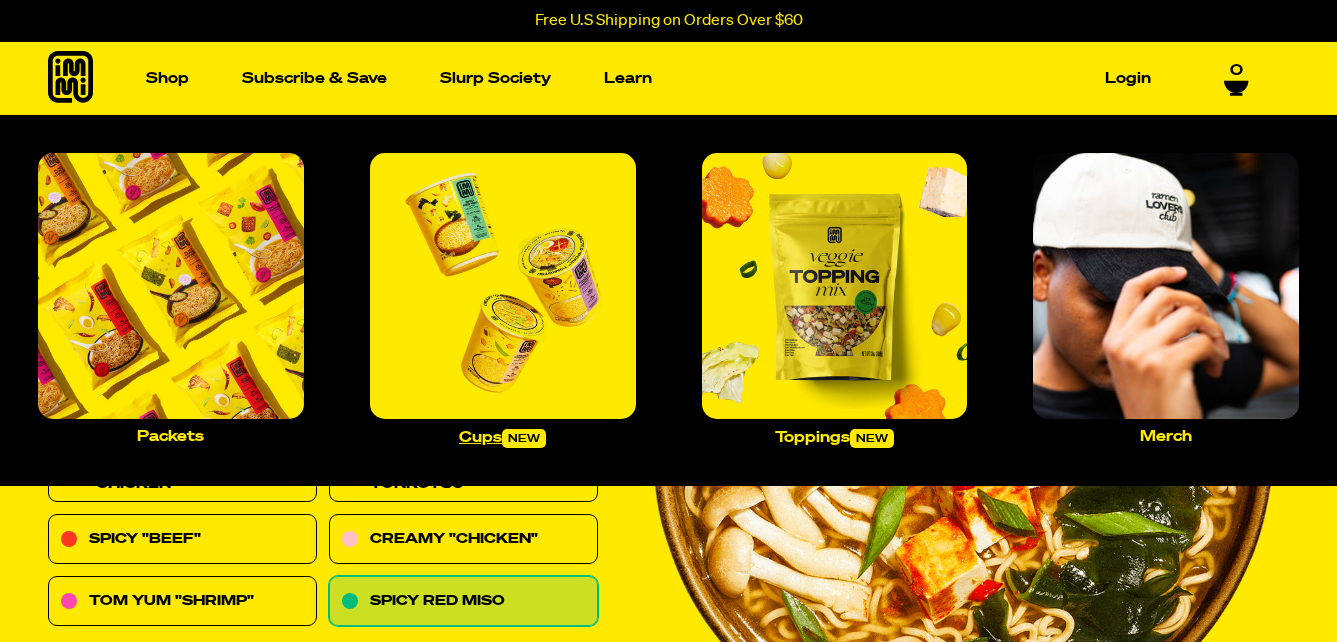 click at bounding box center (503, 286) 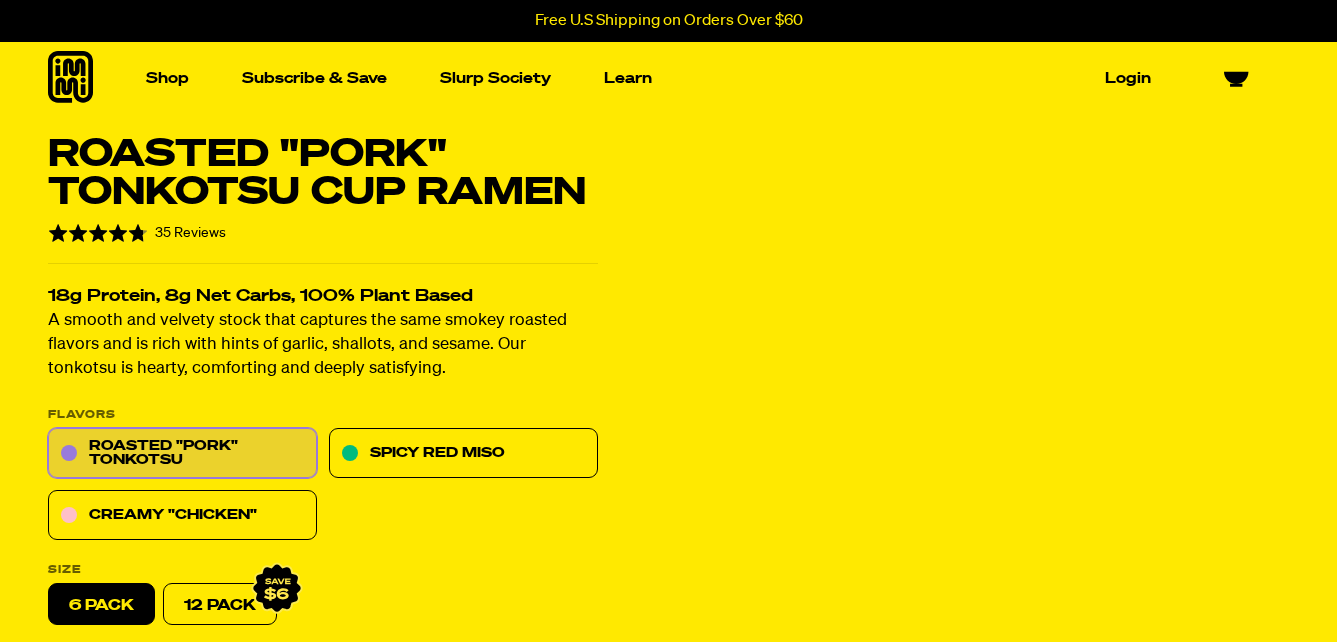 scroll, scrollTop: 0, scrollLeft: 0, axis: both 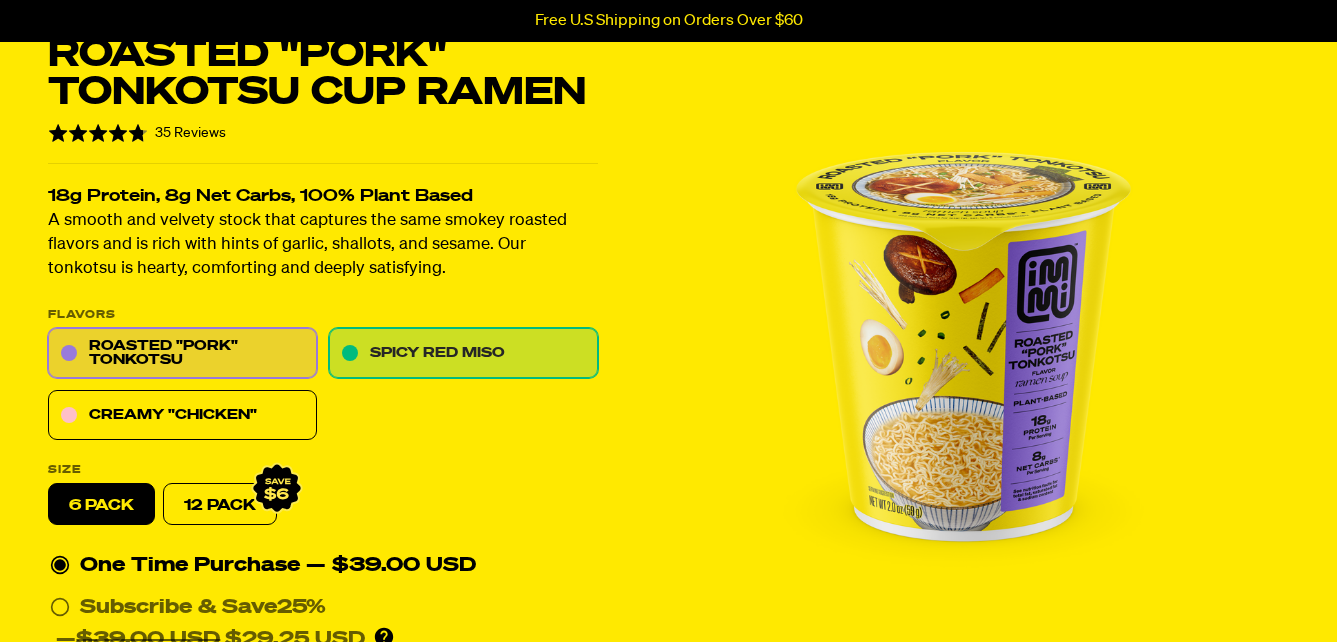 click on "Spicy Red Miso" at bounding box center (463, 354) 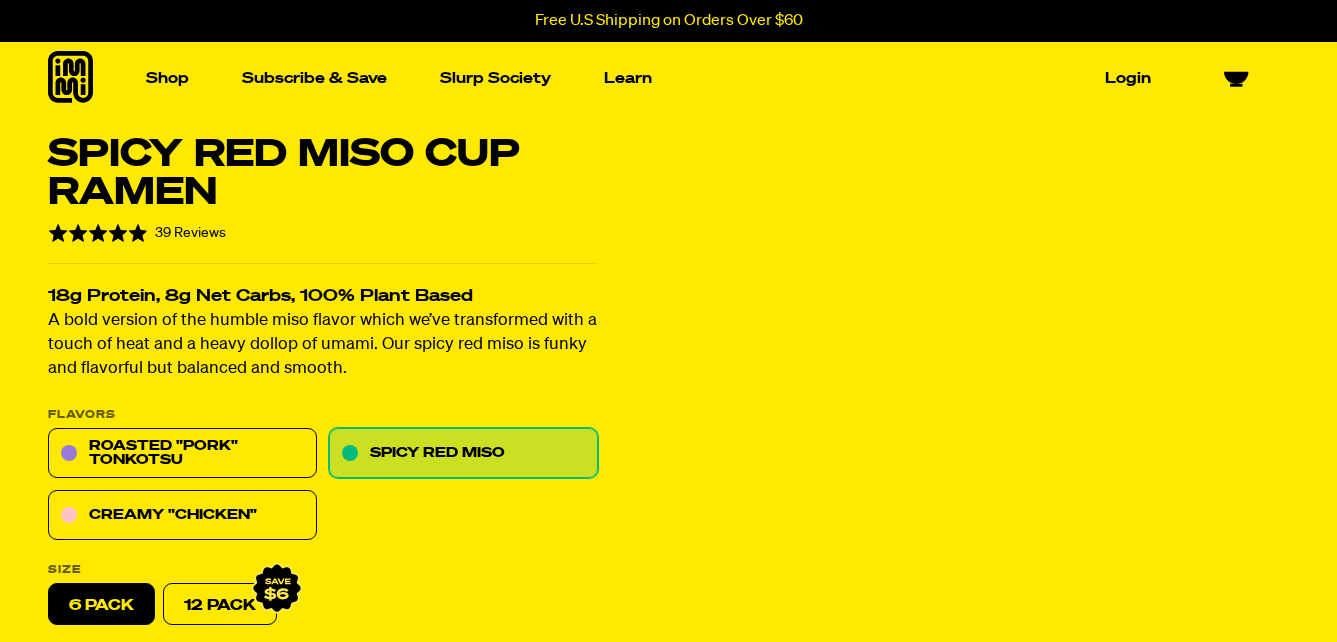 scroll, scrollTop: 0, scrollLeft: 0, axis: both 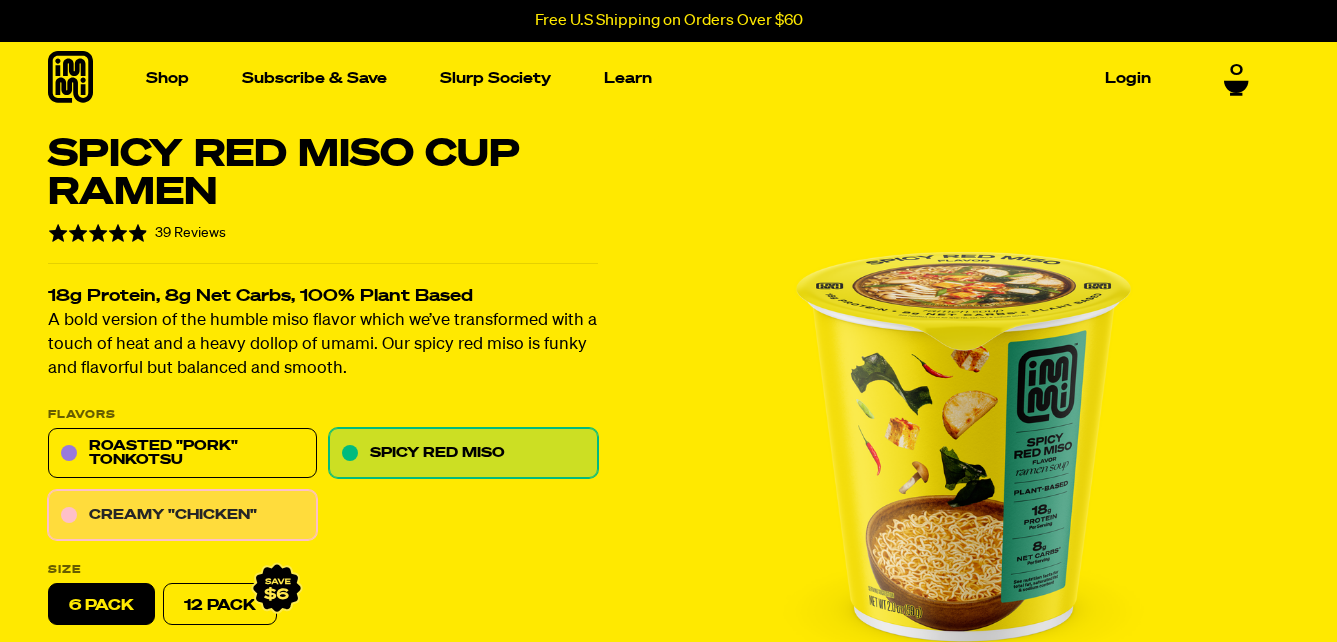 click on "Creamy "Chicken"" at bounding box center (182, 516) 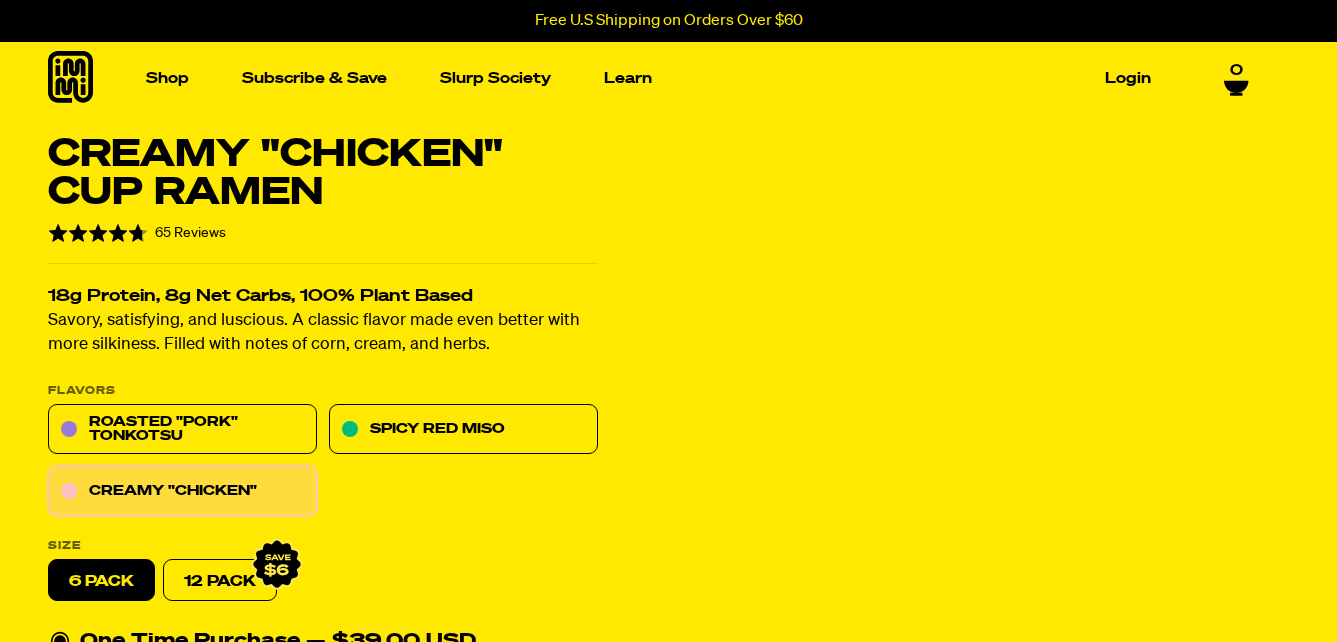 scroll, scrollTop: 0, scrollLeft: 0, axis: both 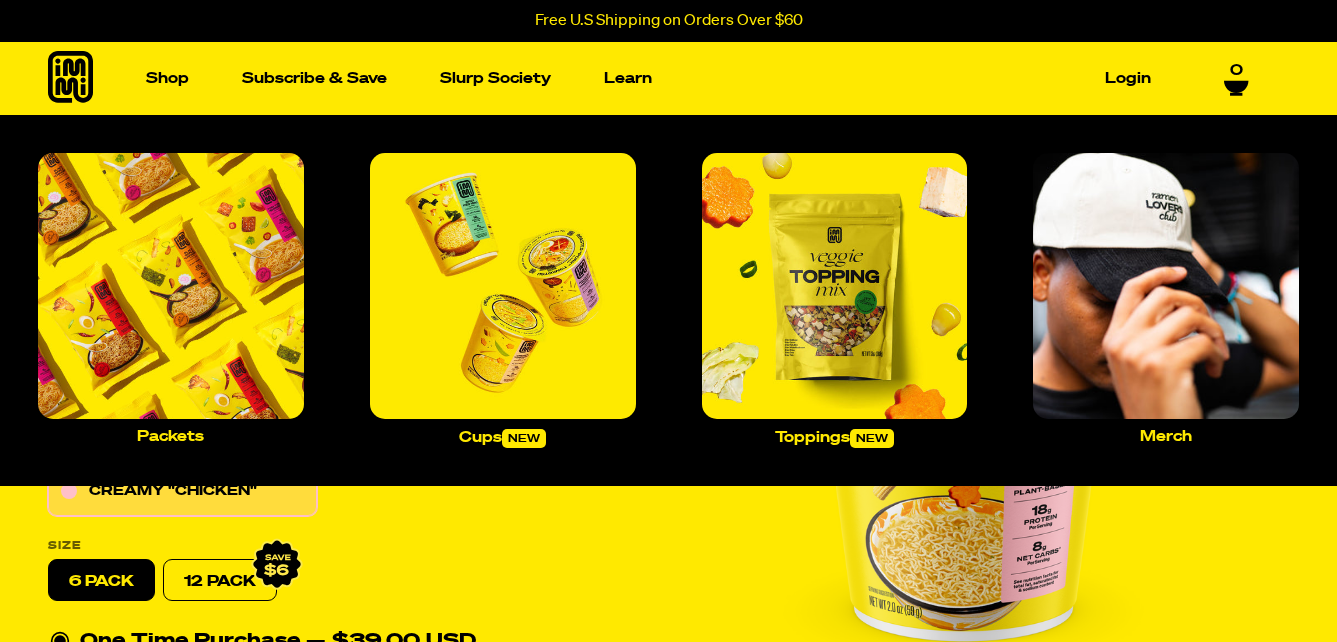 click on "Shop            Packets               Cups  new                Toppings  new                Merch" at bounding box center (167, 78) 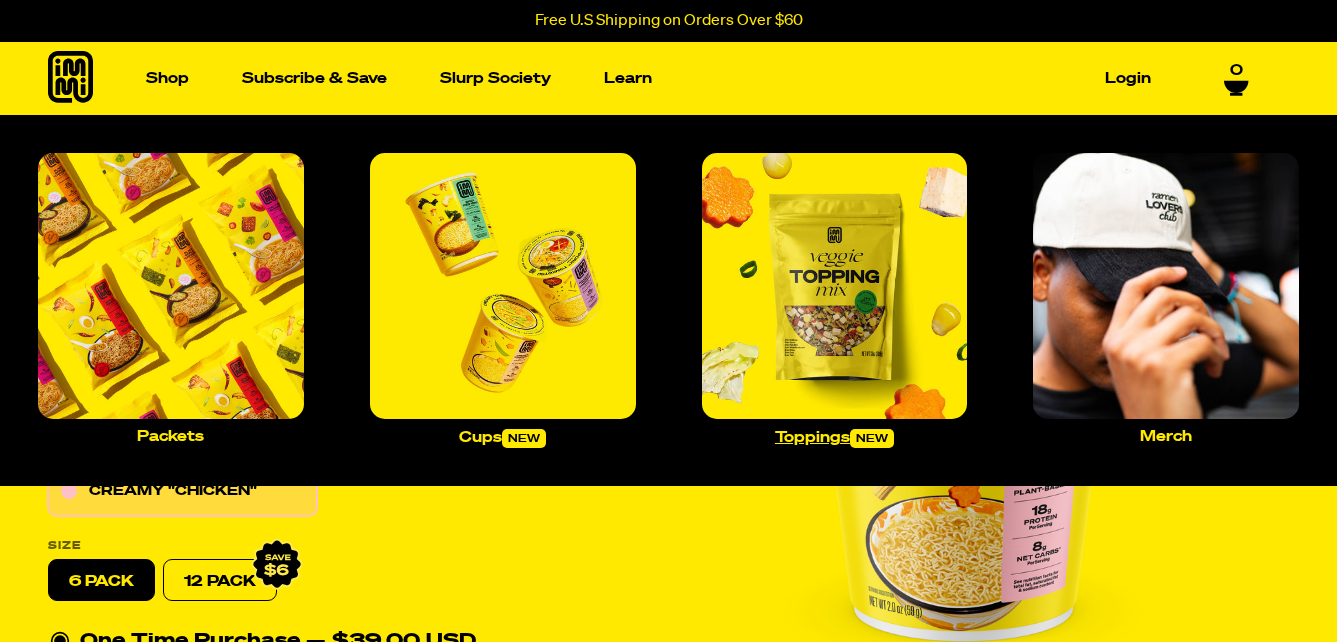 click at bounding box center [835, 286] 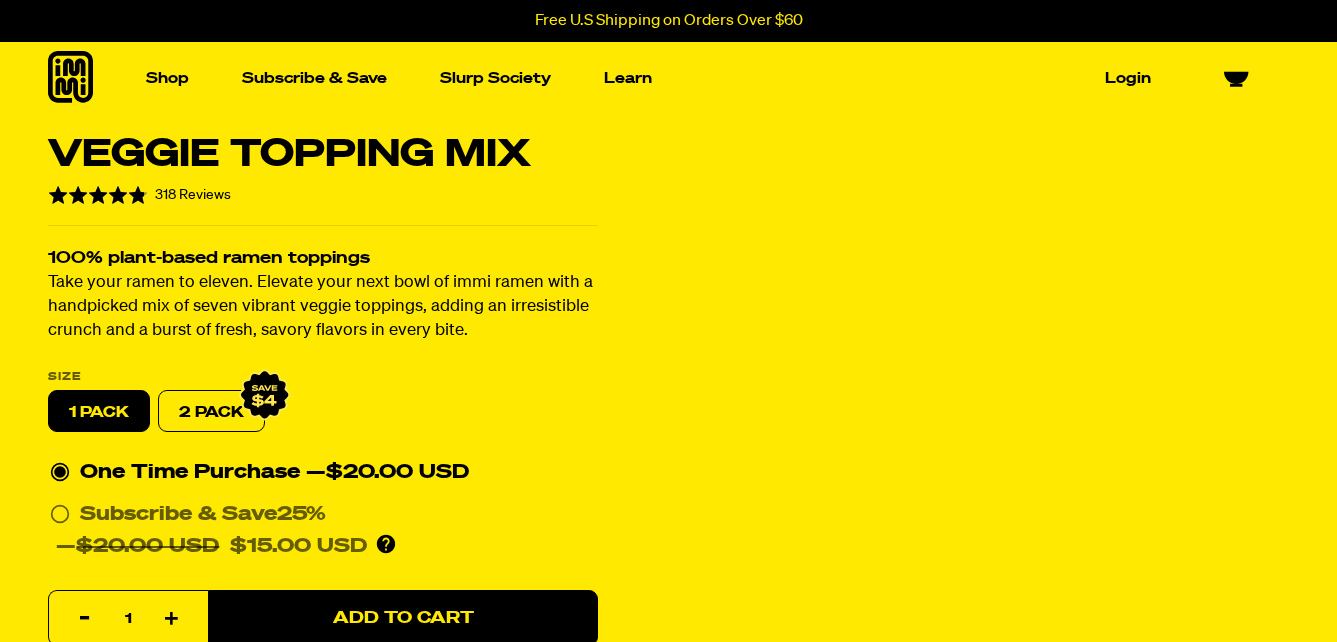scroll, scrollTop: 0, scrollLeft: 0, axis: both 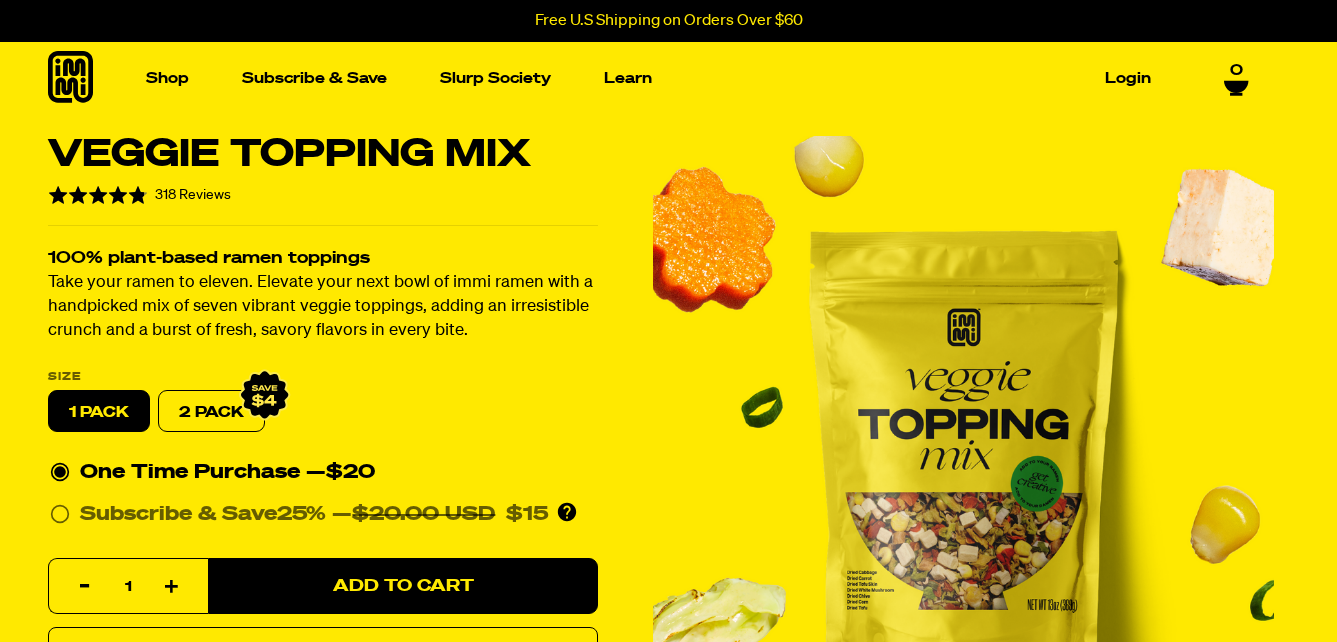 click 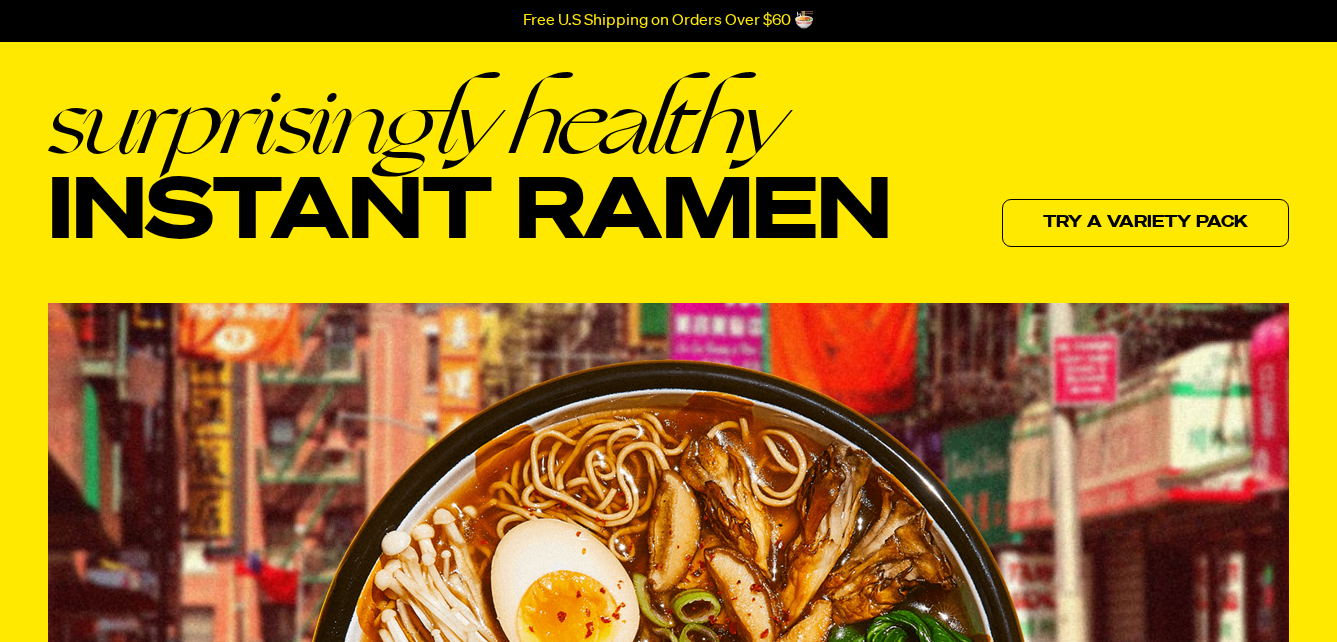 scroll, scrollTop: 0, scrollLeft: 0, axis: both 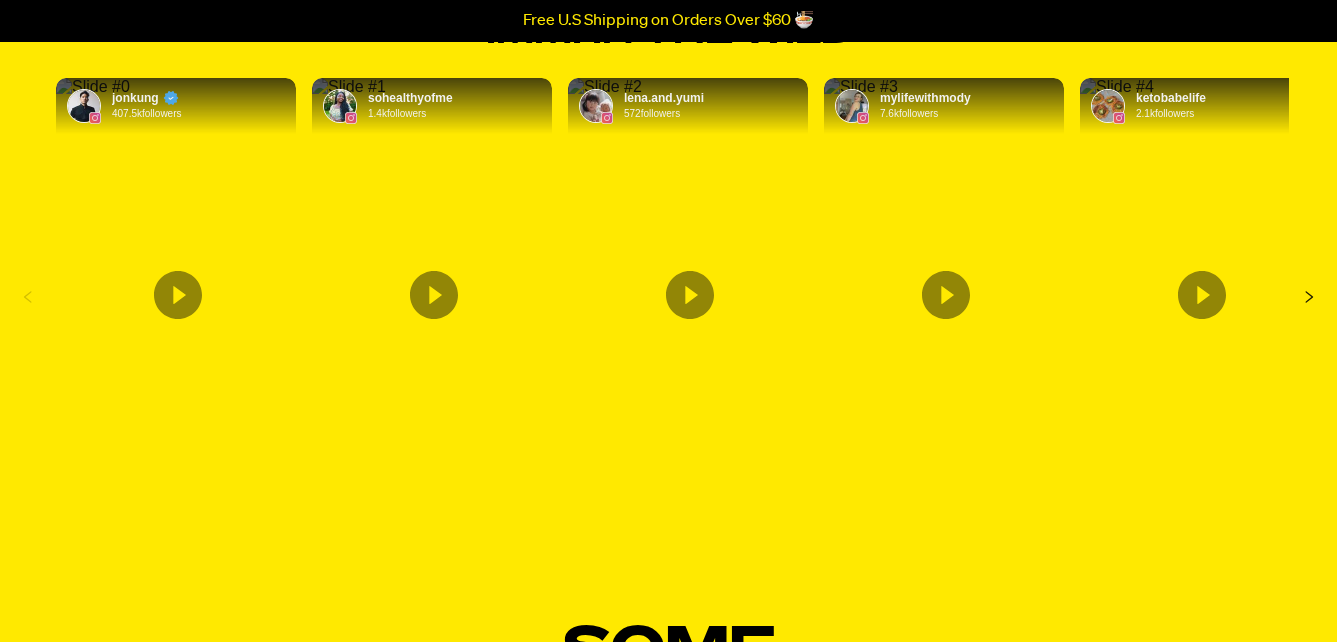 click 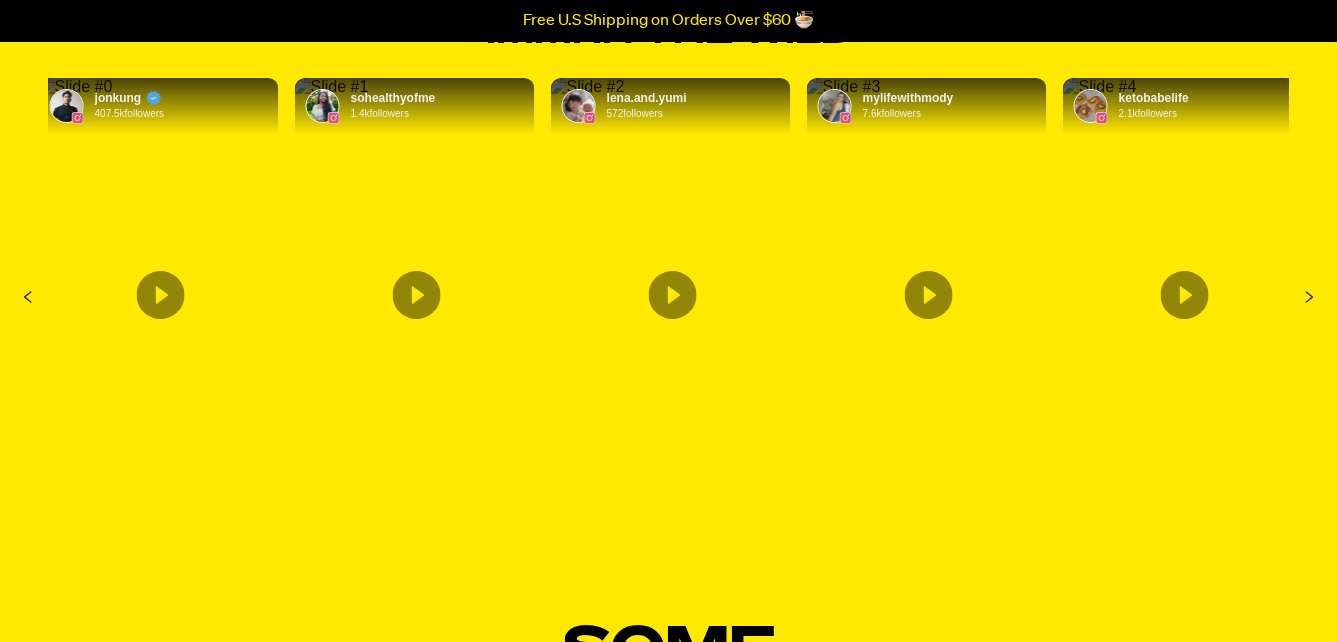 click 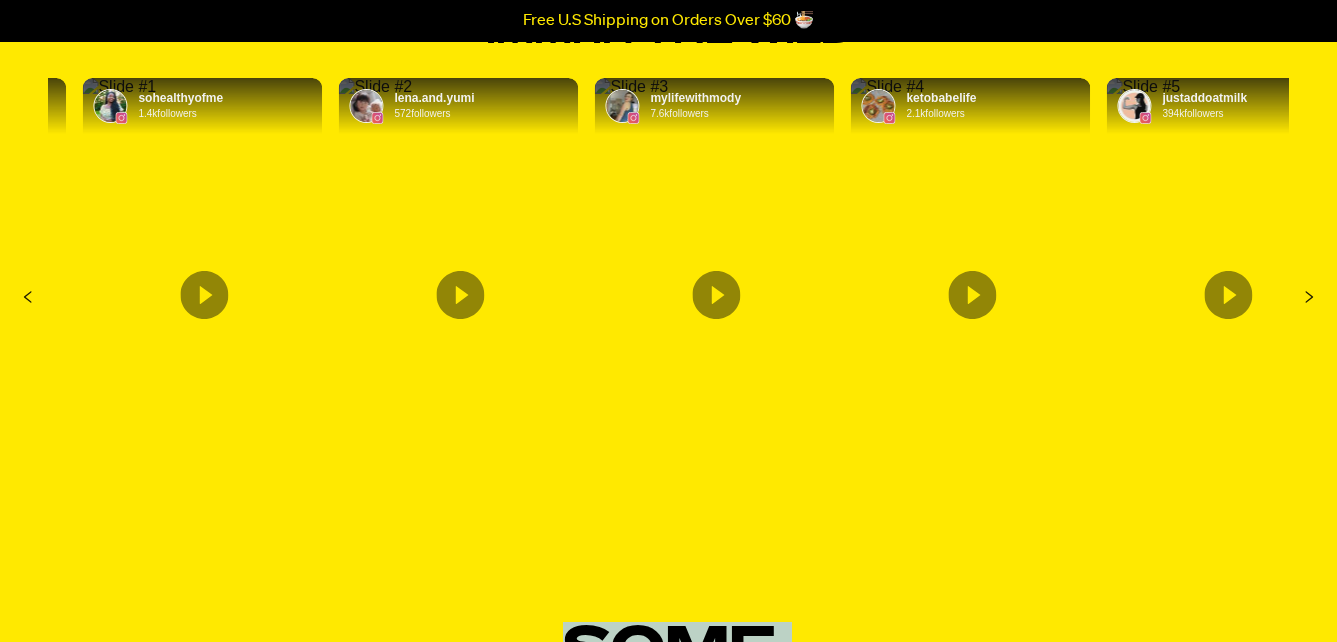 click 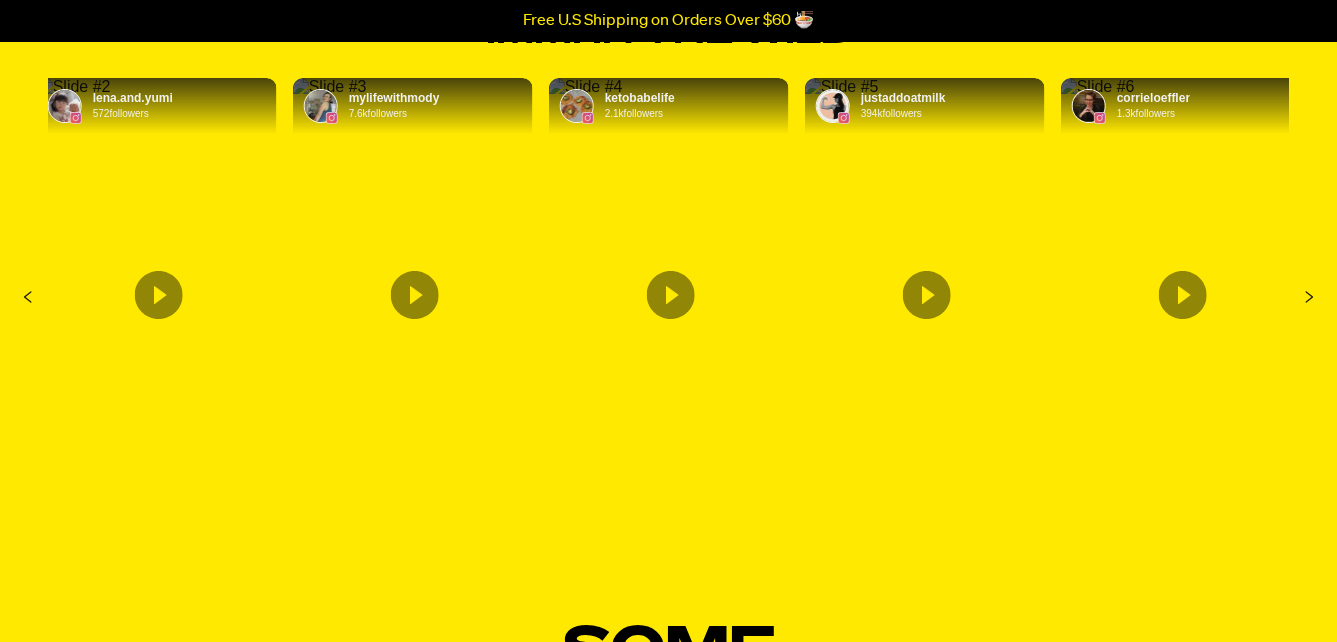 click 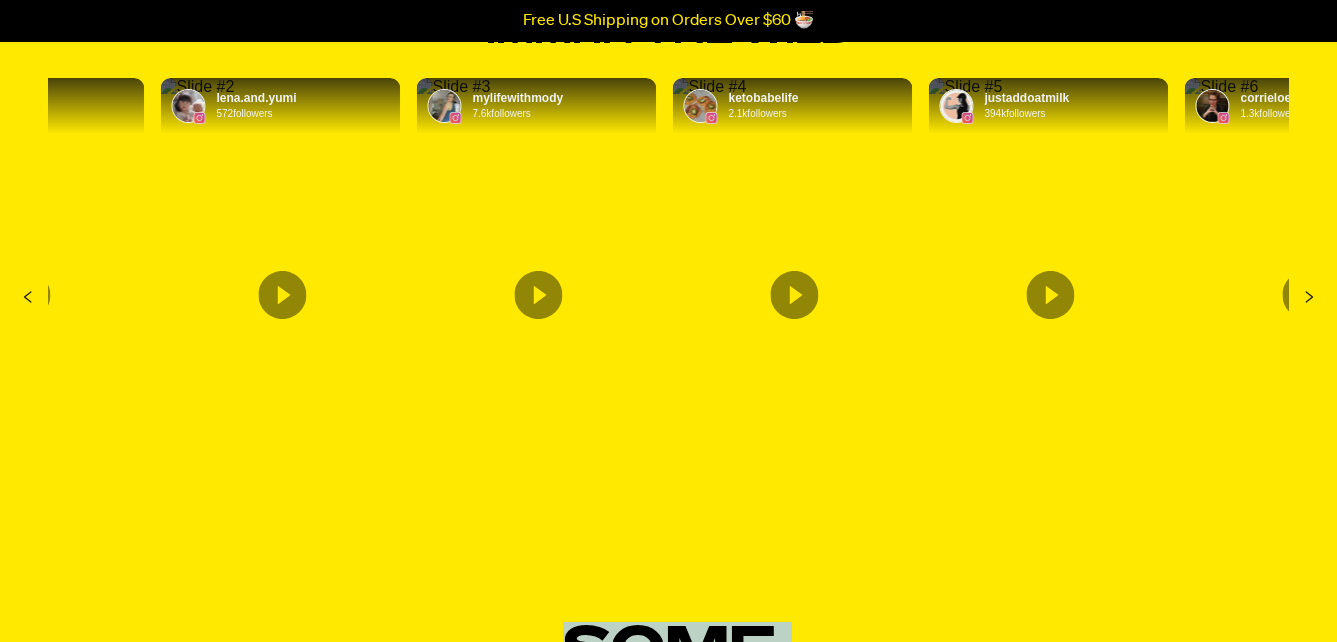 click 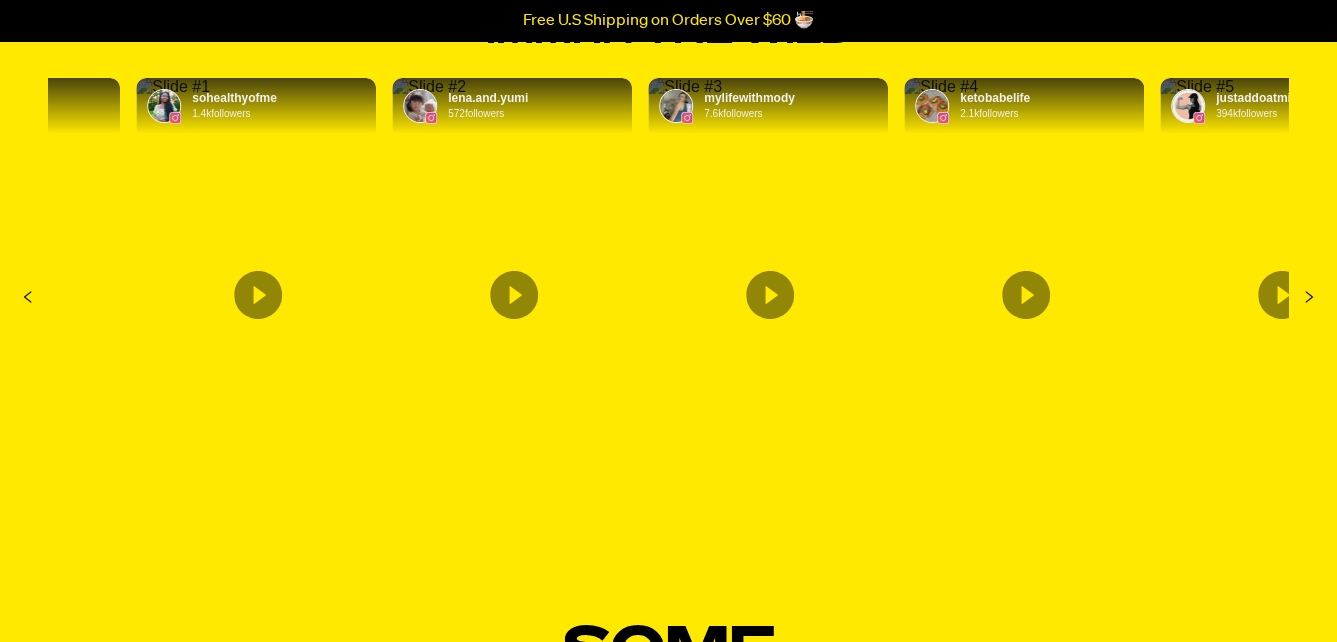click 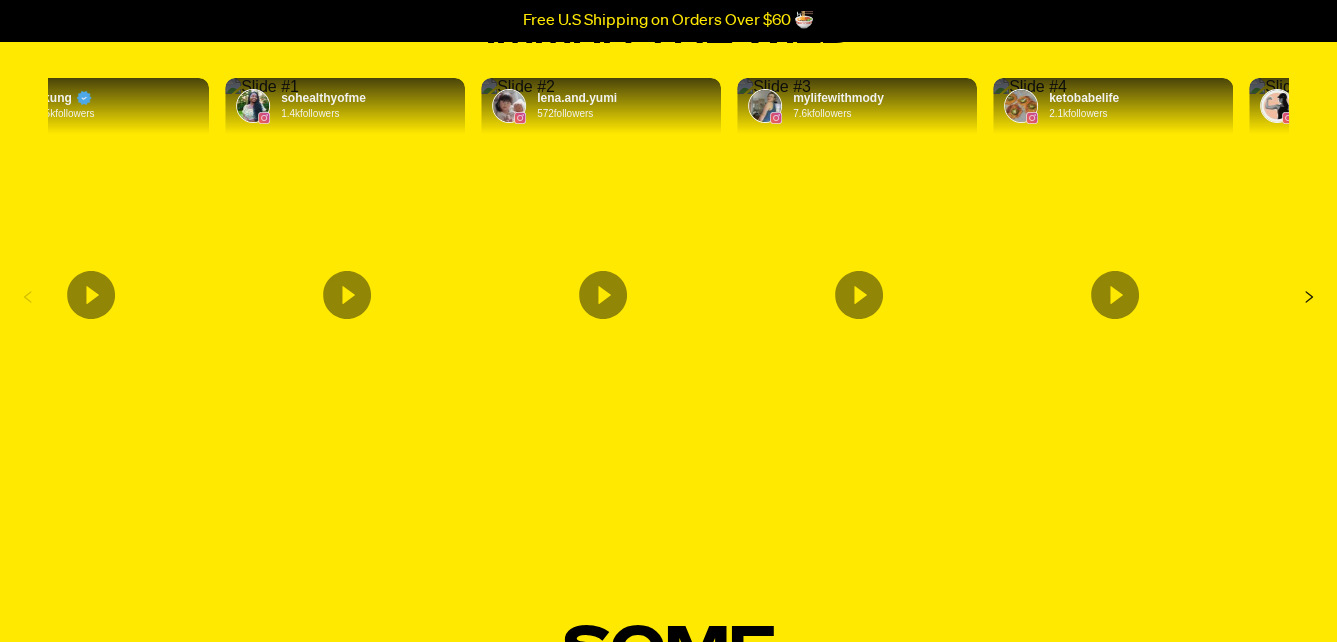 click 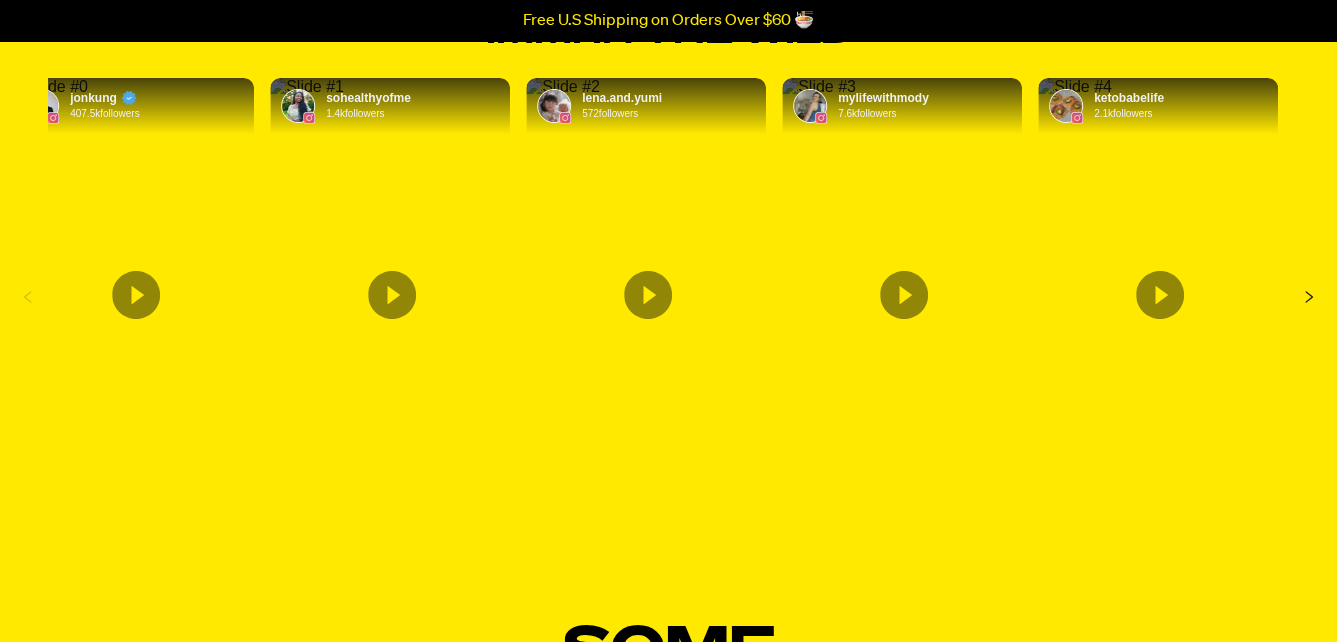 click 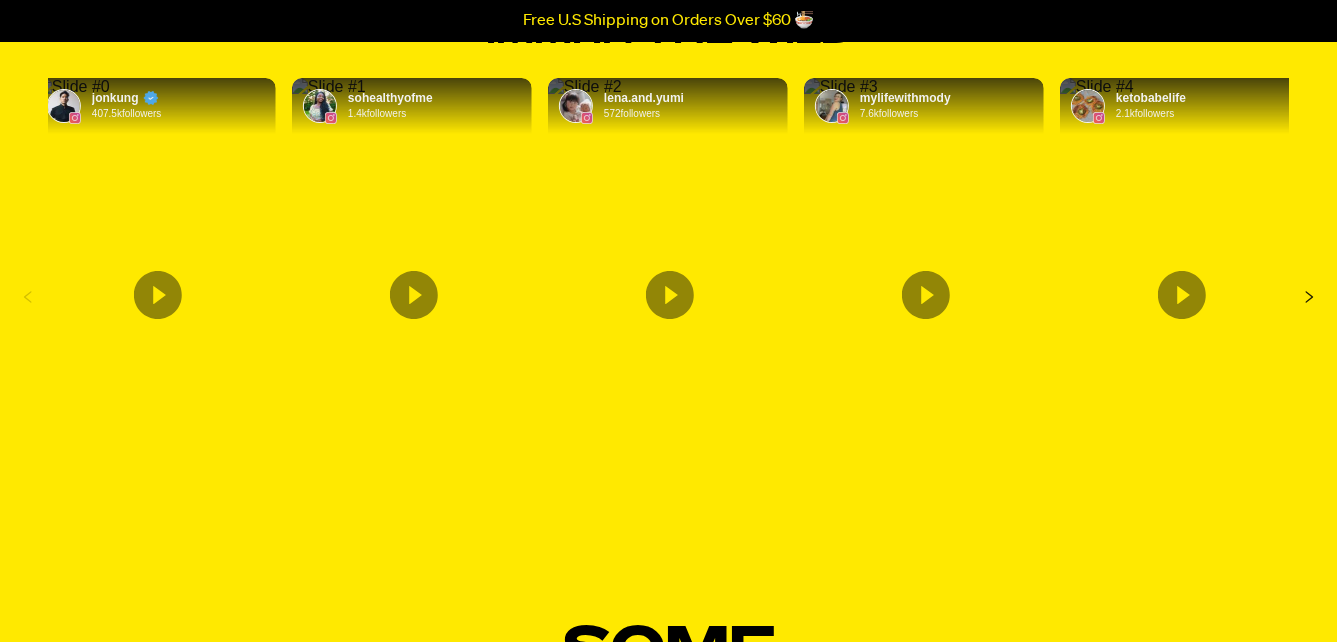 click 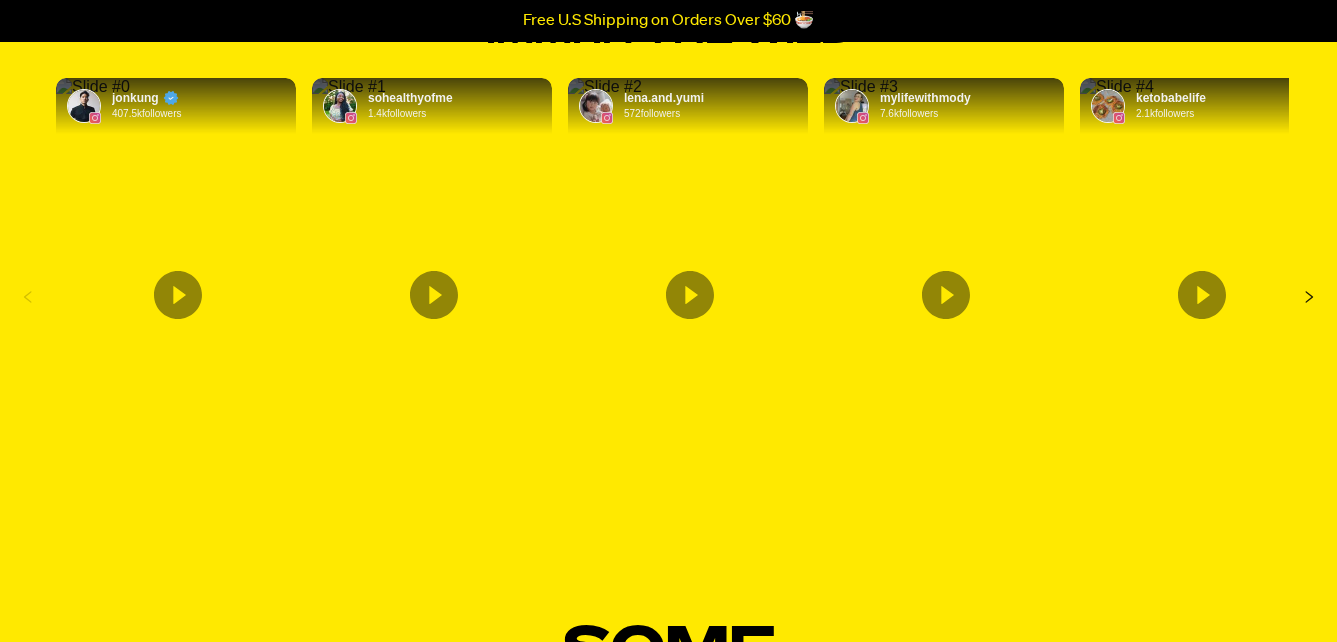click at bounding box center [605, 87] 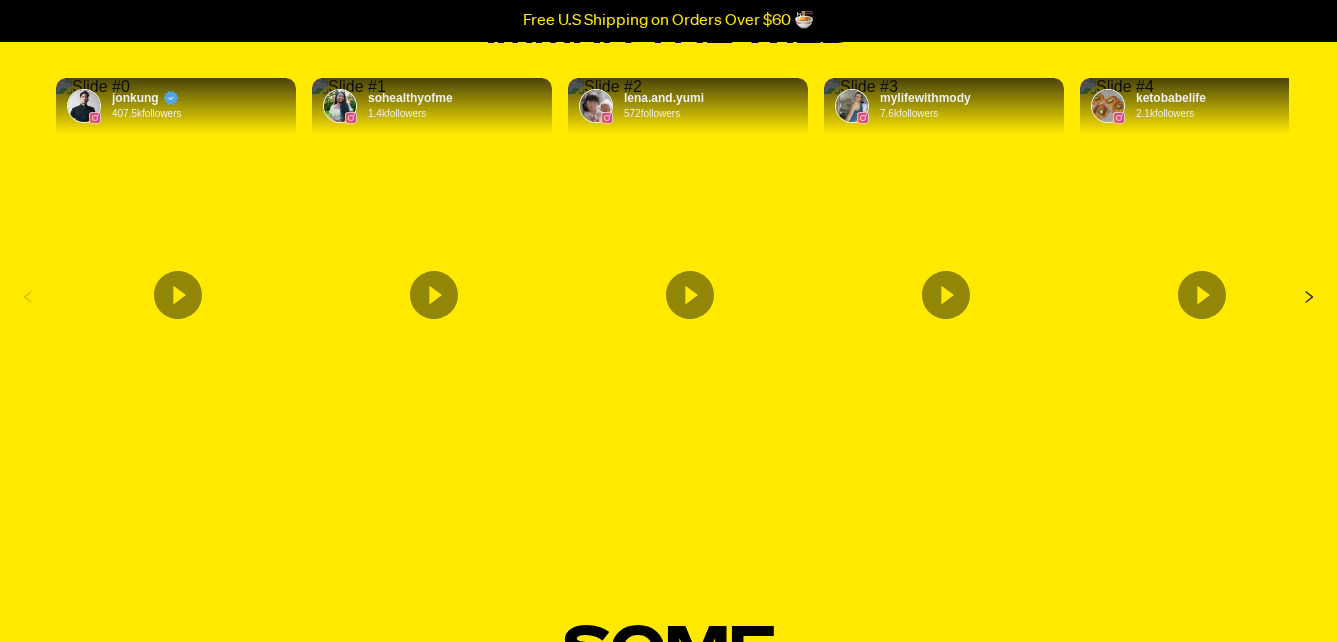 click 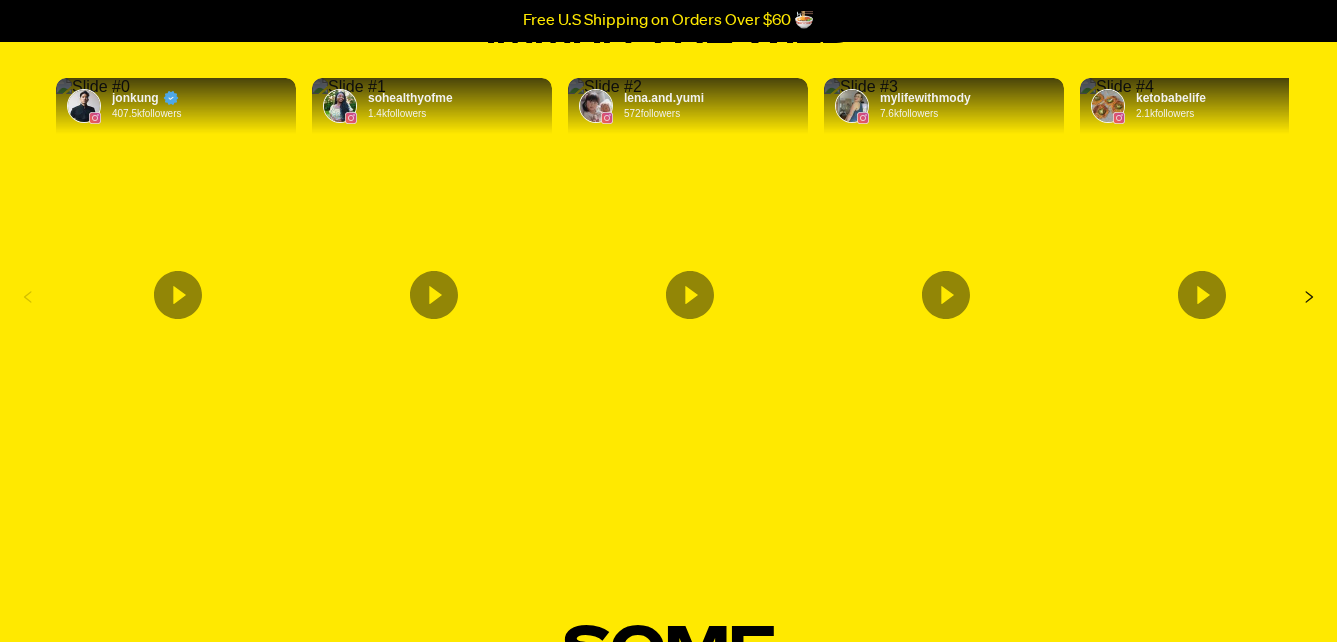 click at bounding box center [861, 87] 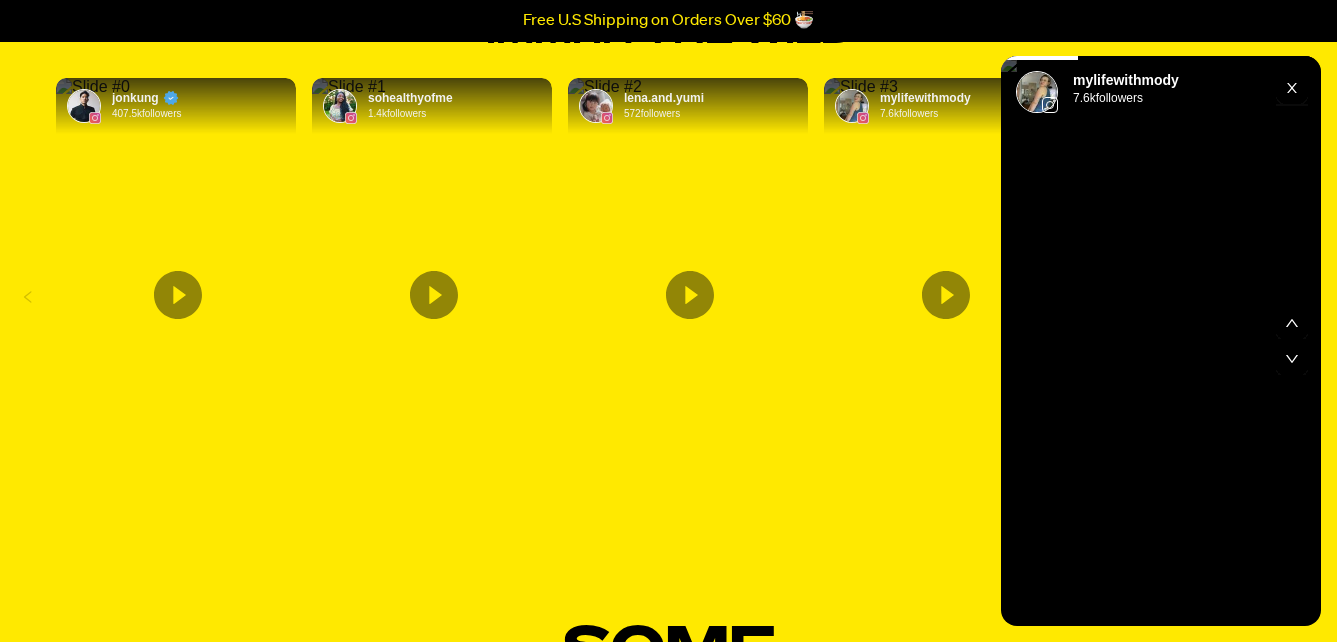 click at bounding box center (861, 87) 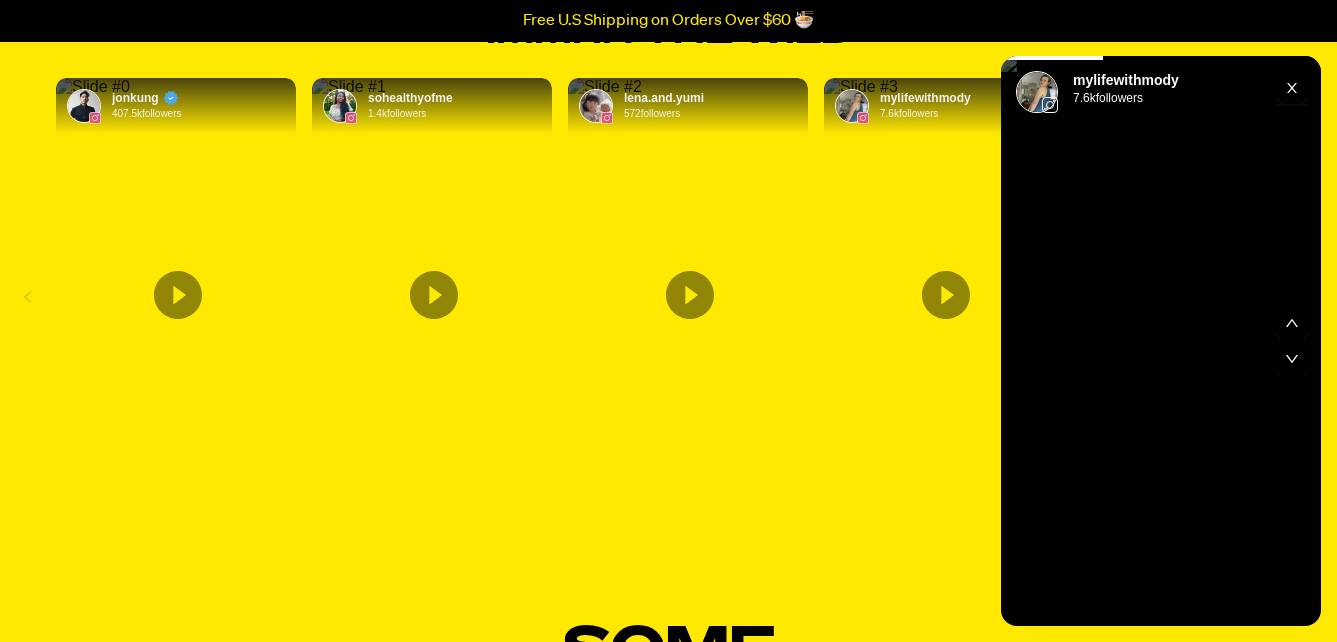 click 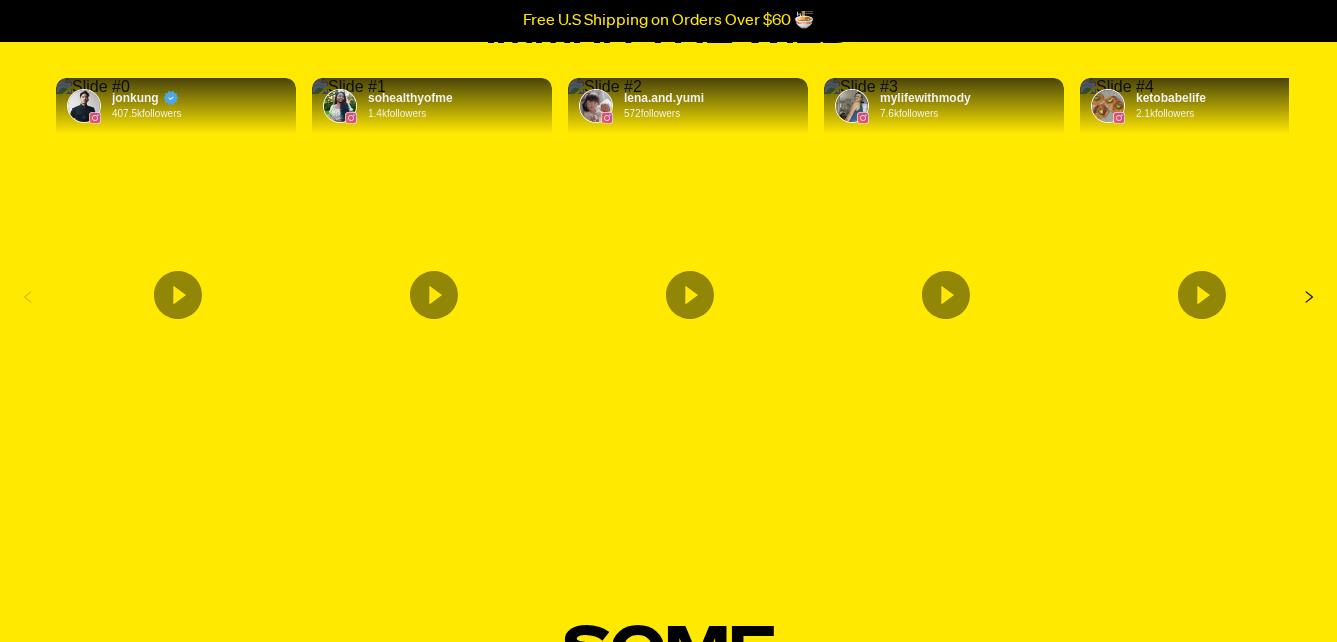 click 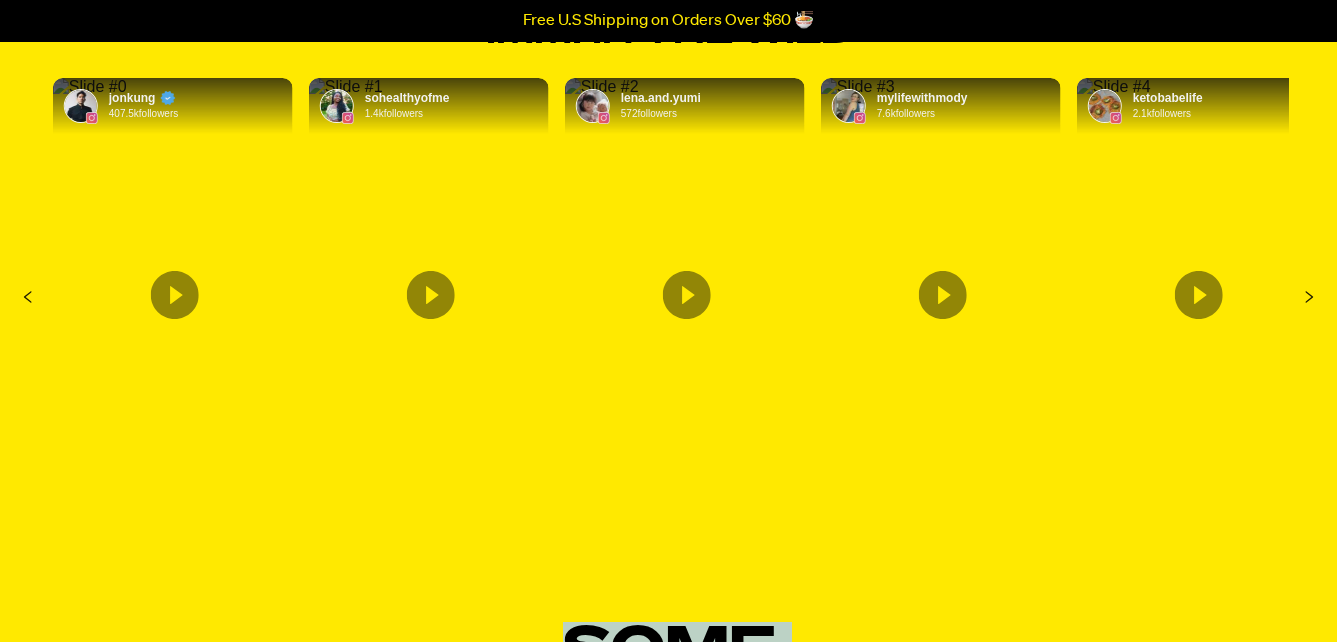 click 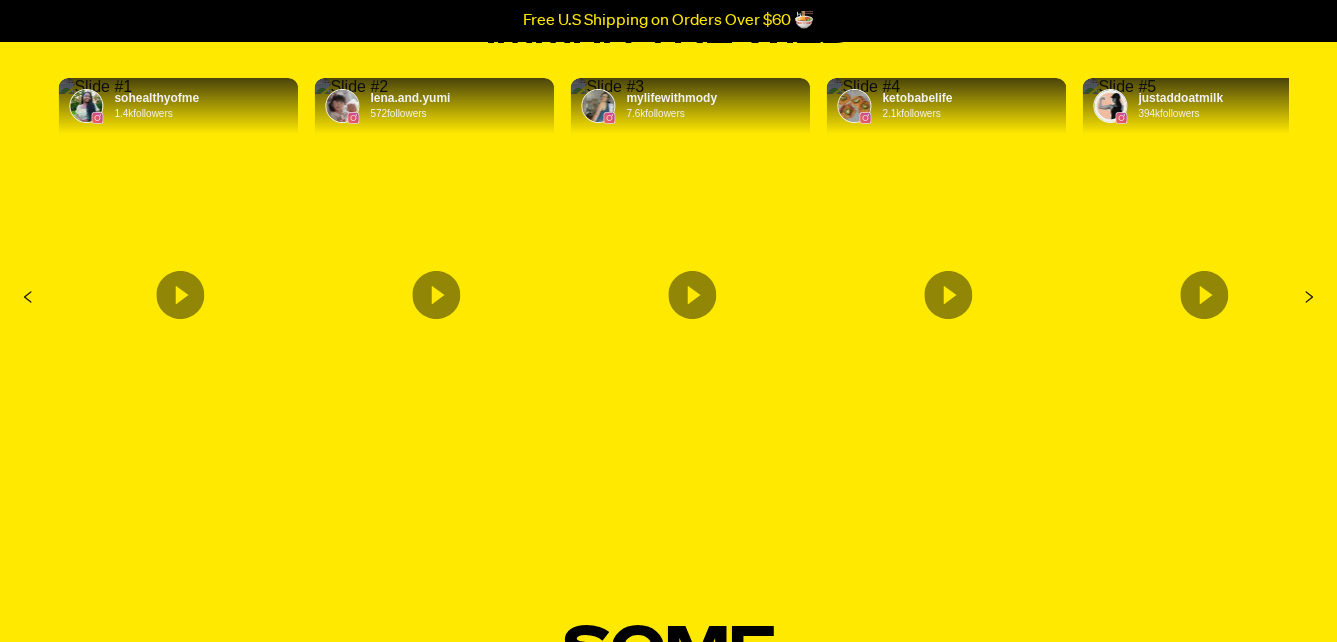 click 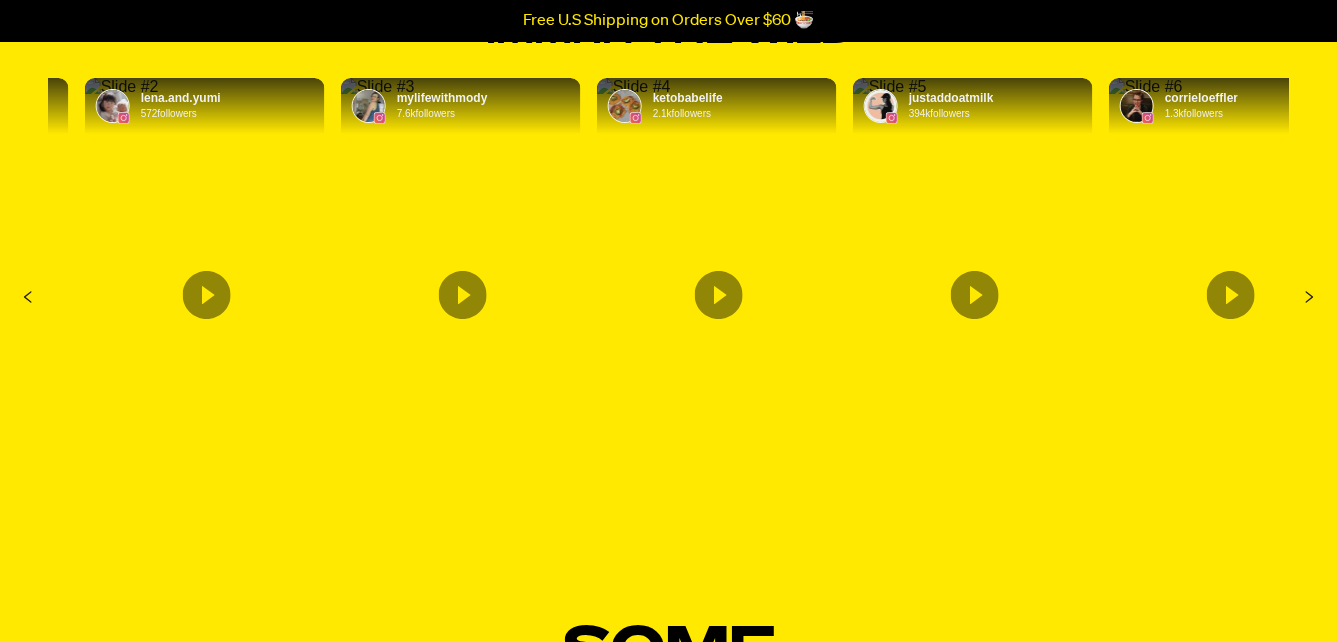 click at bounding box center [890, 87] 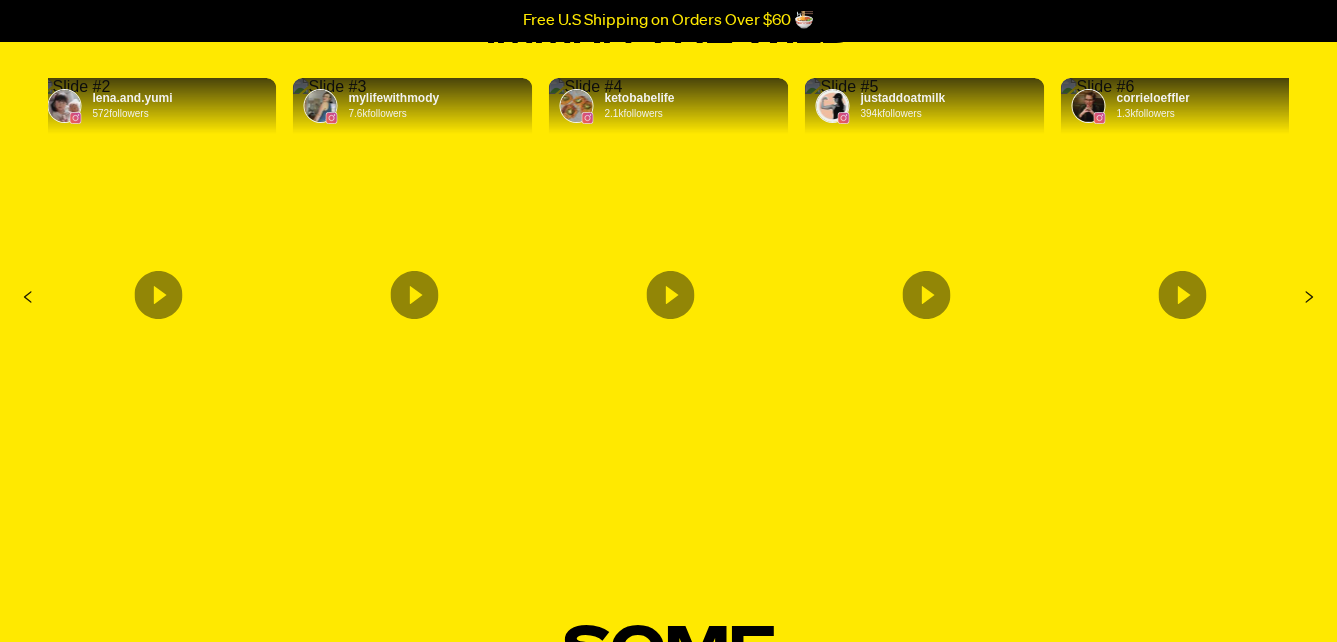 click at bounding box center (842, 87) 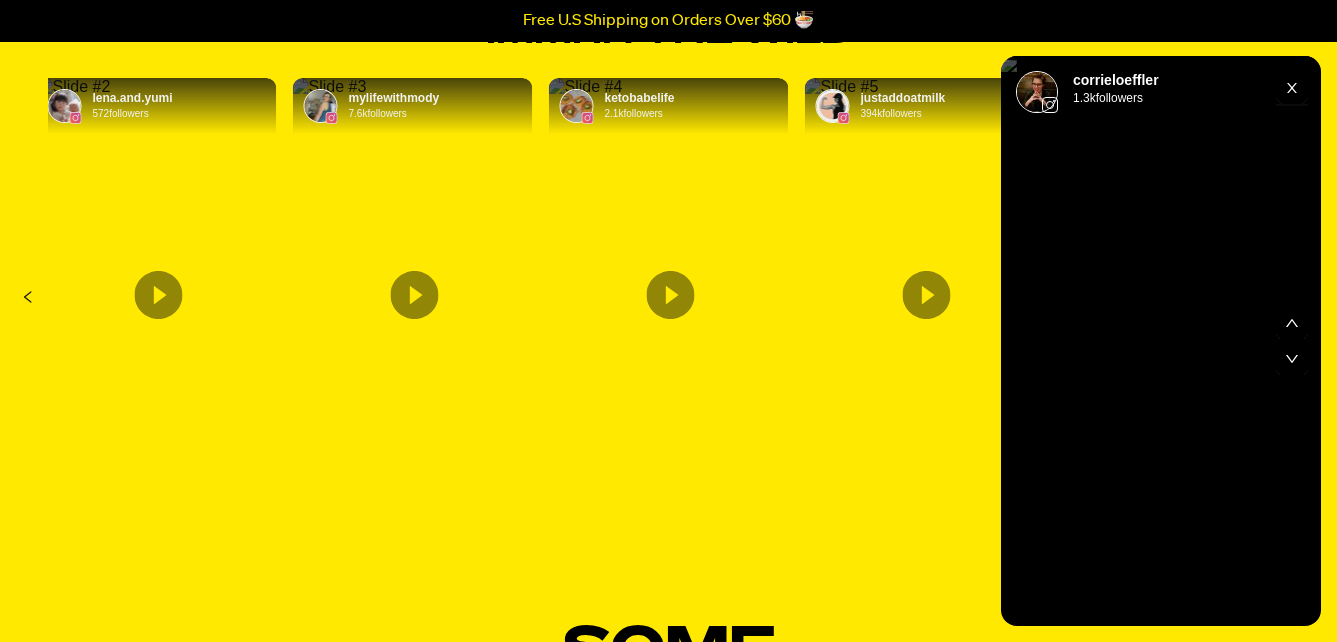 click 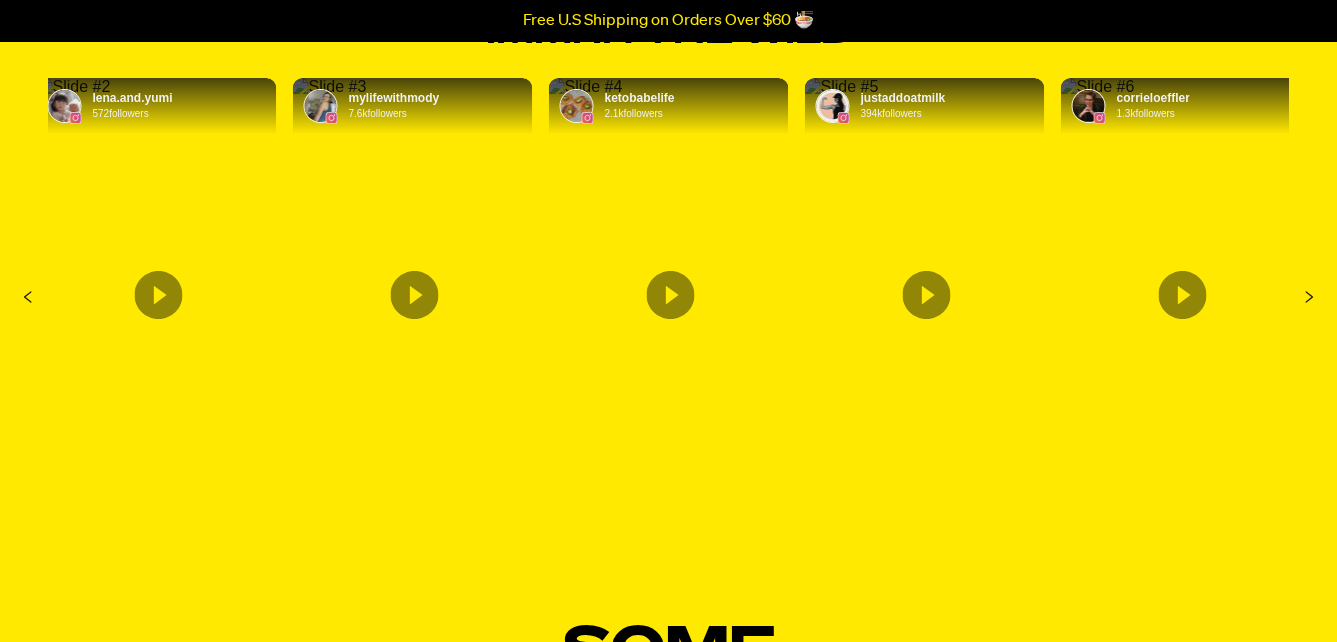click at bounding box center [842, 87] 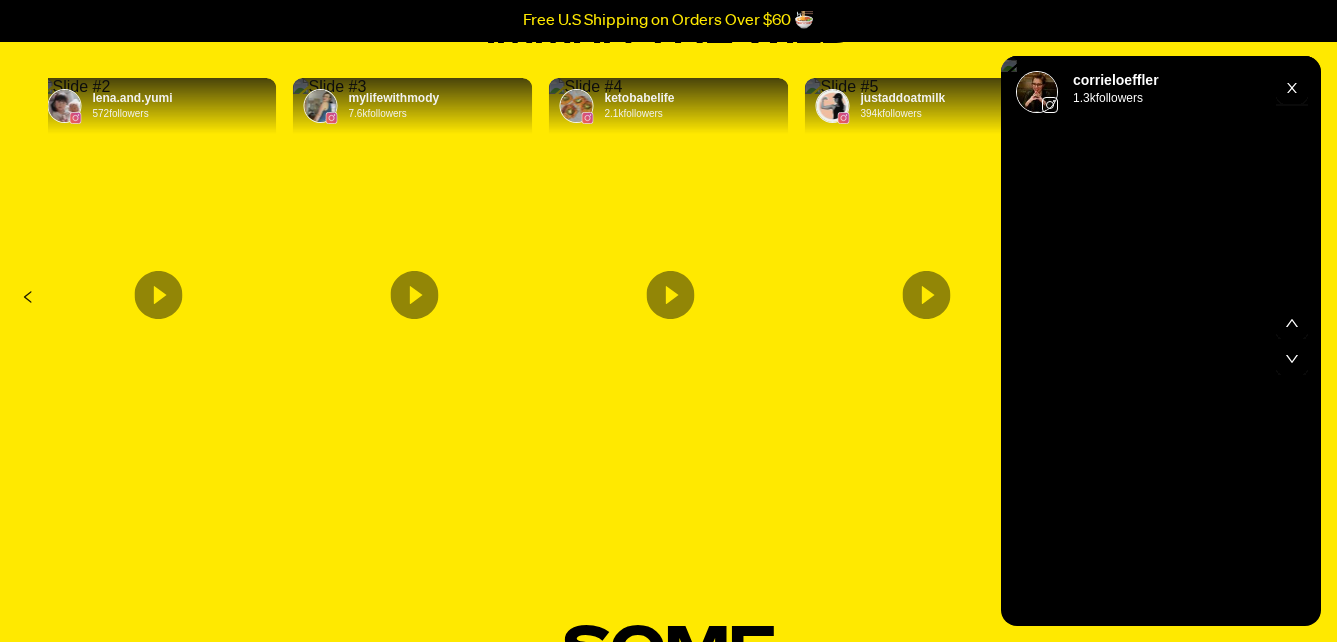 click 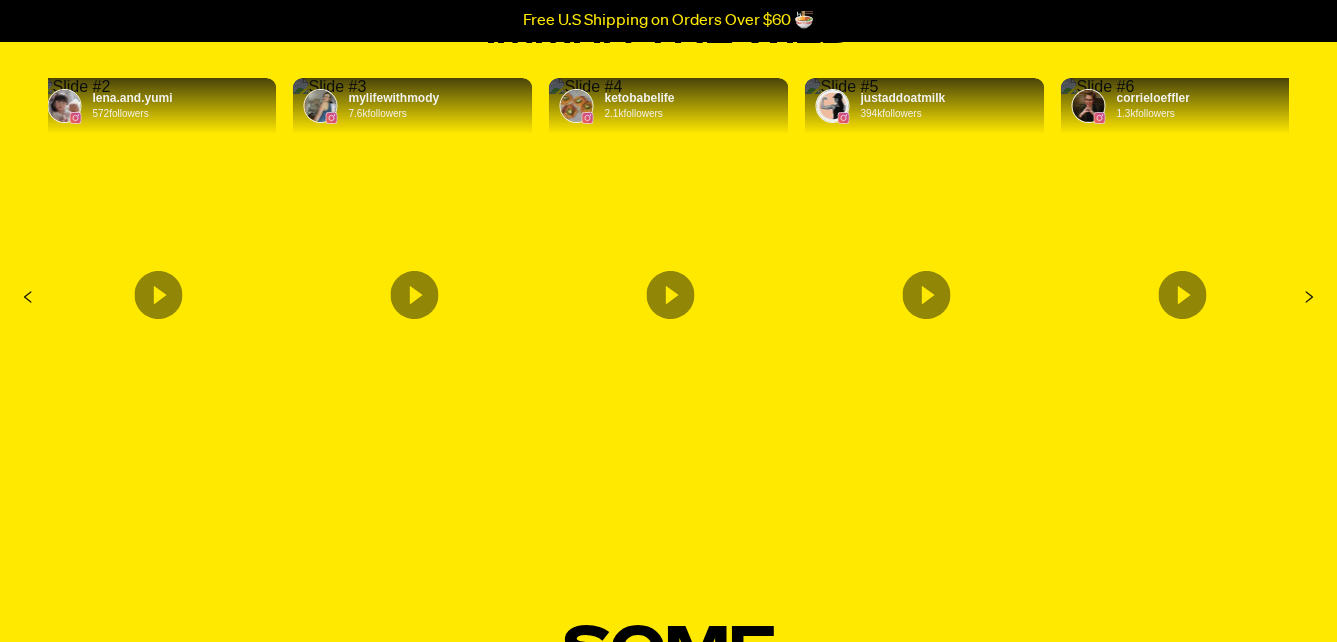 click 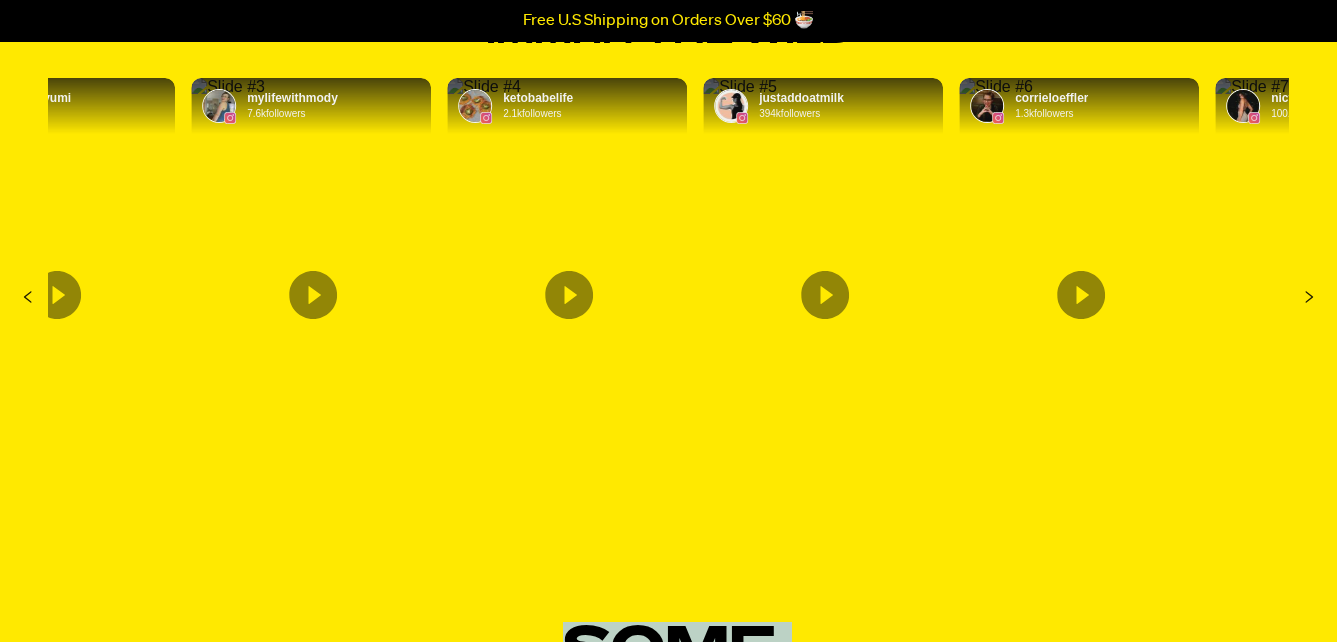 click 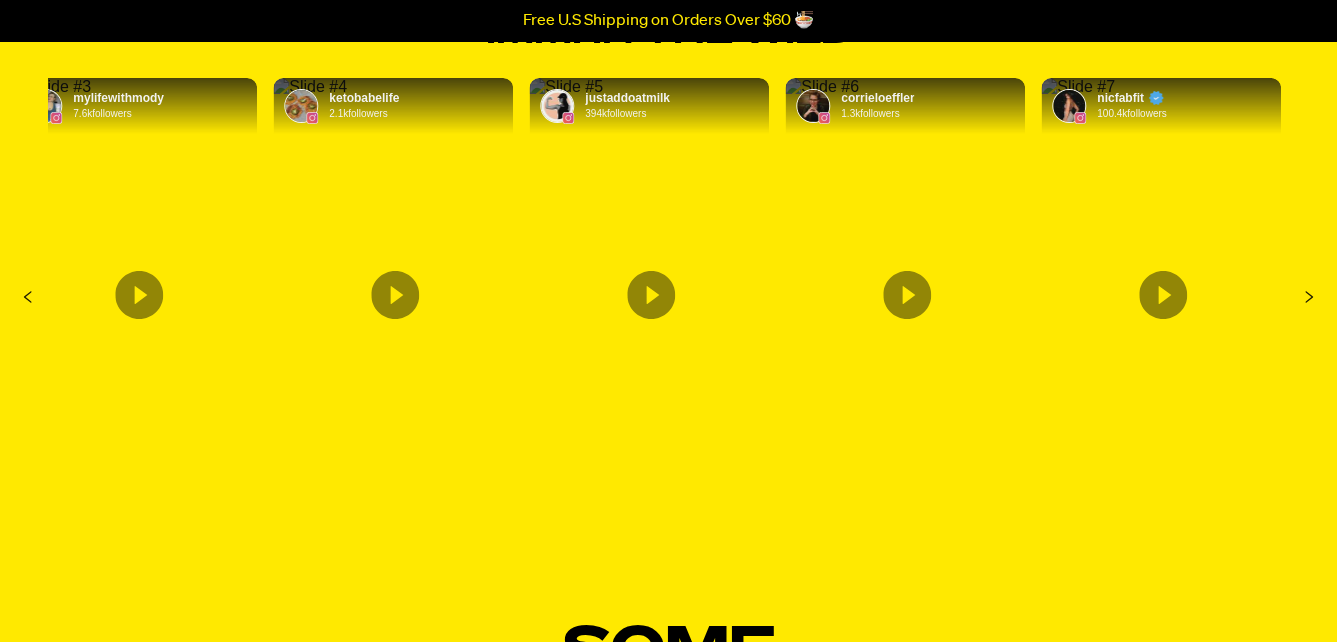 click 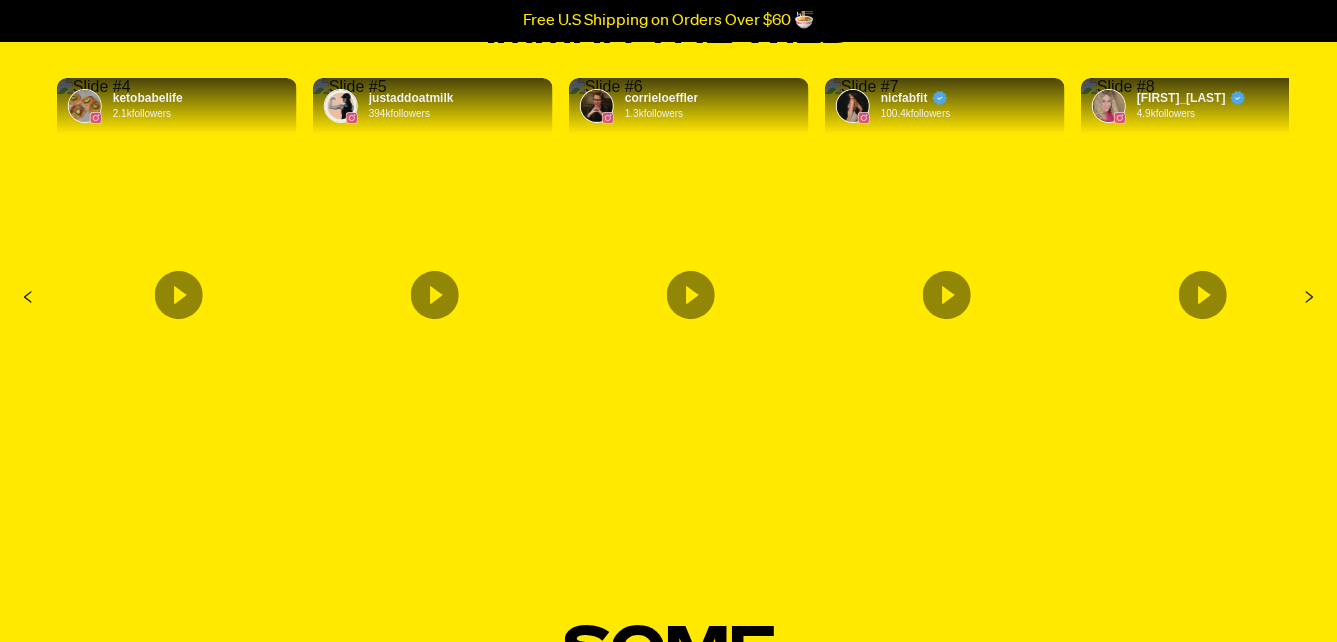 click 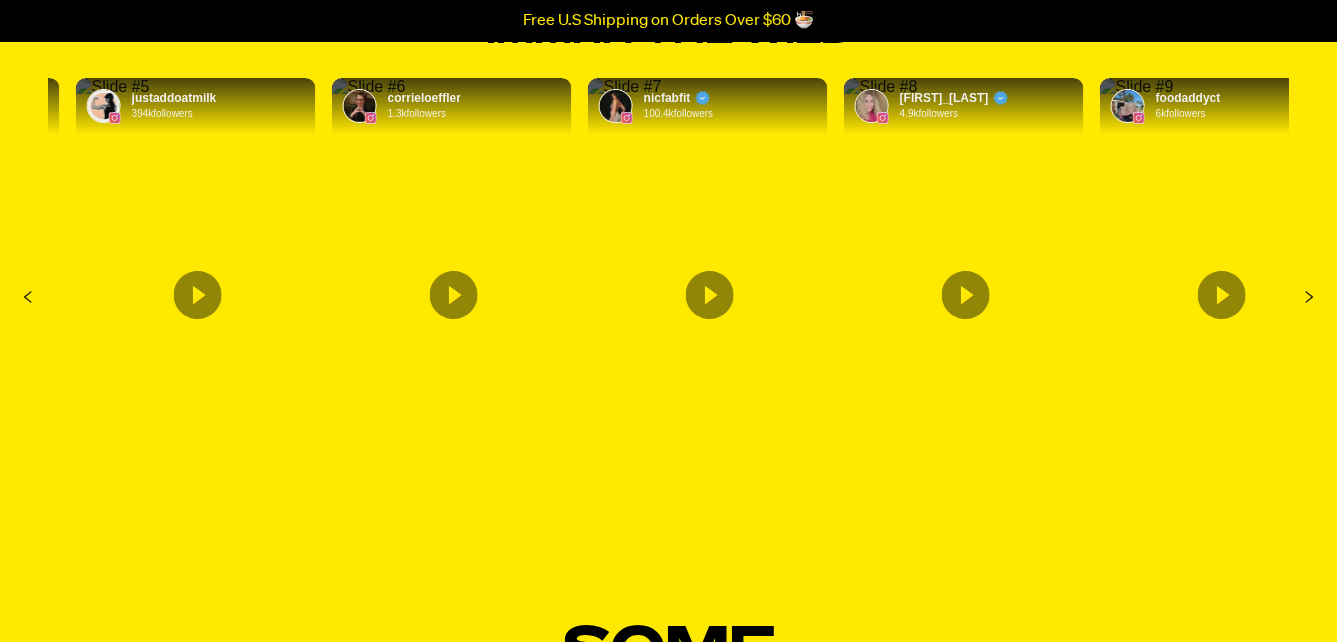 click 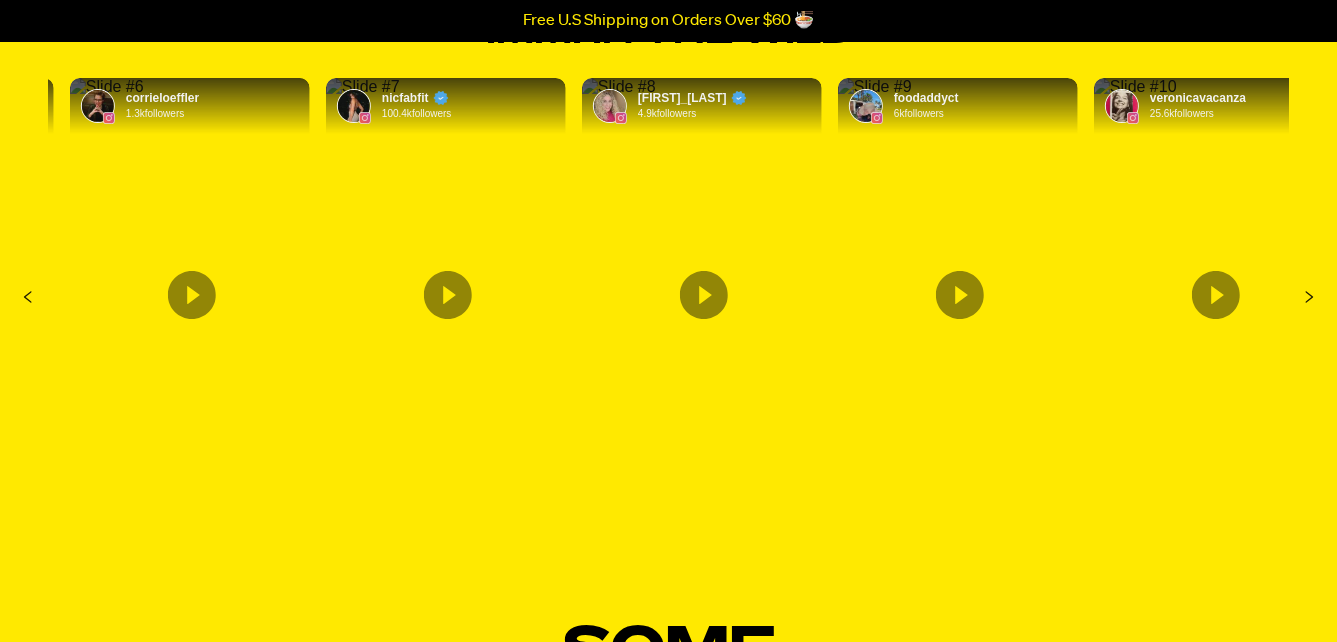 click 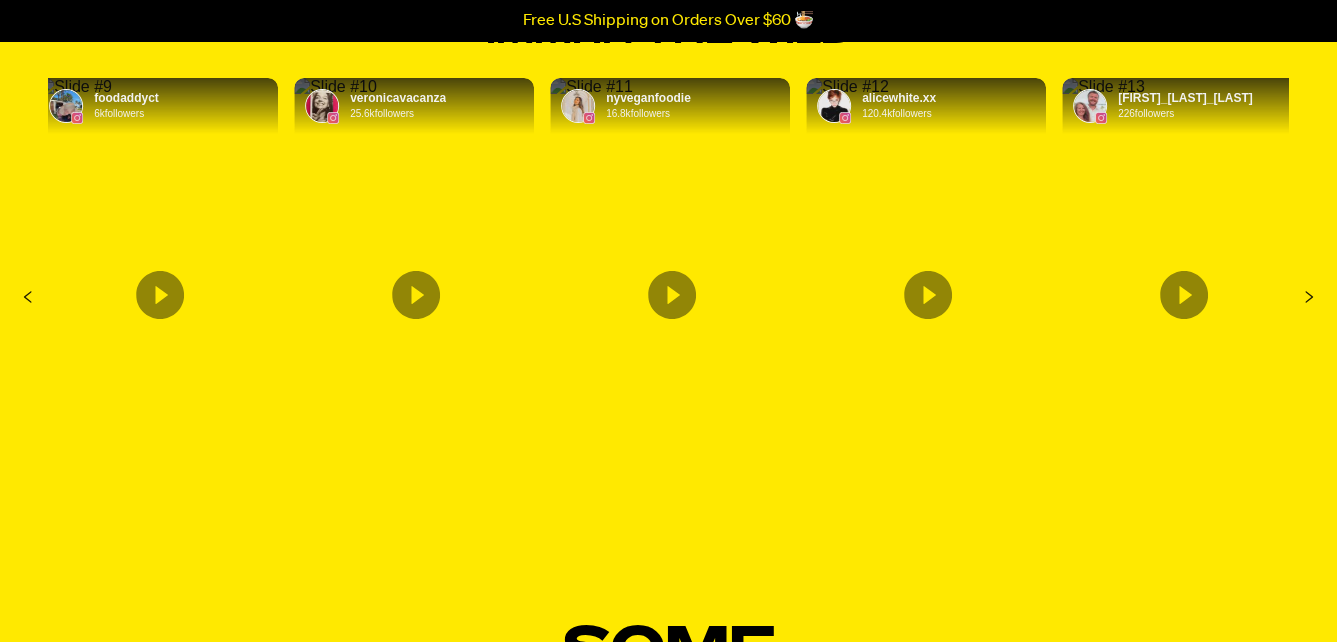 click 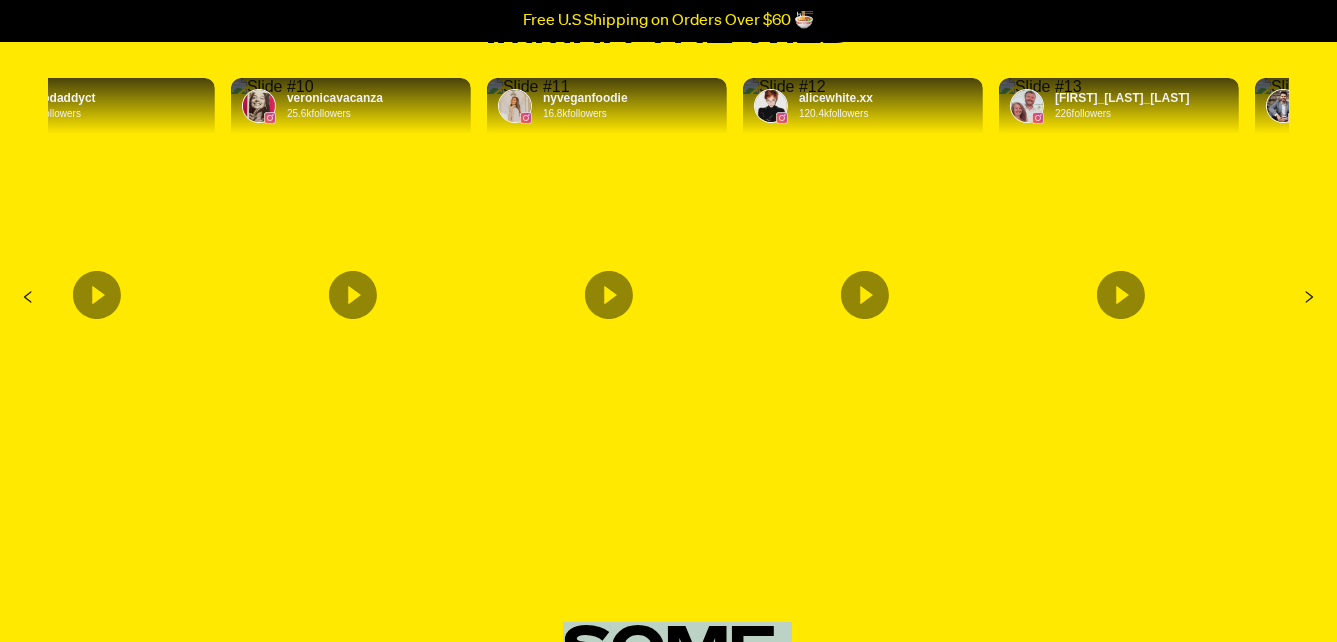 click 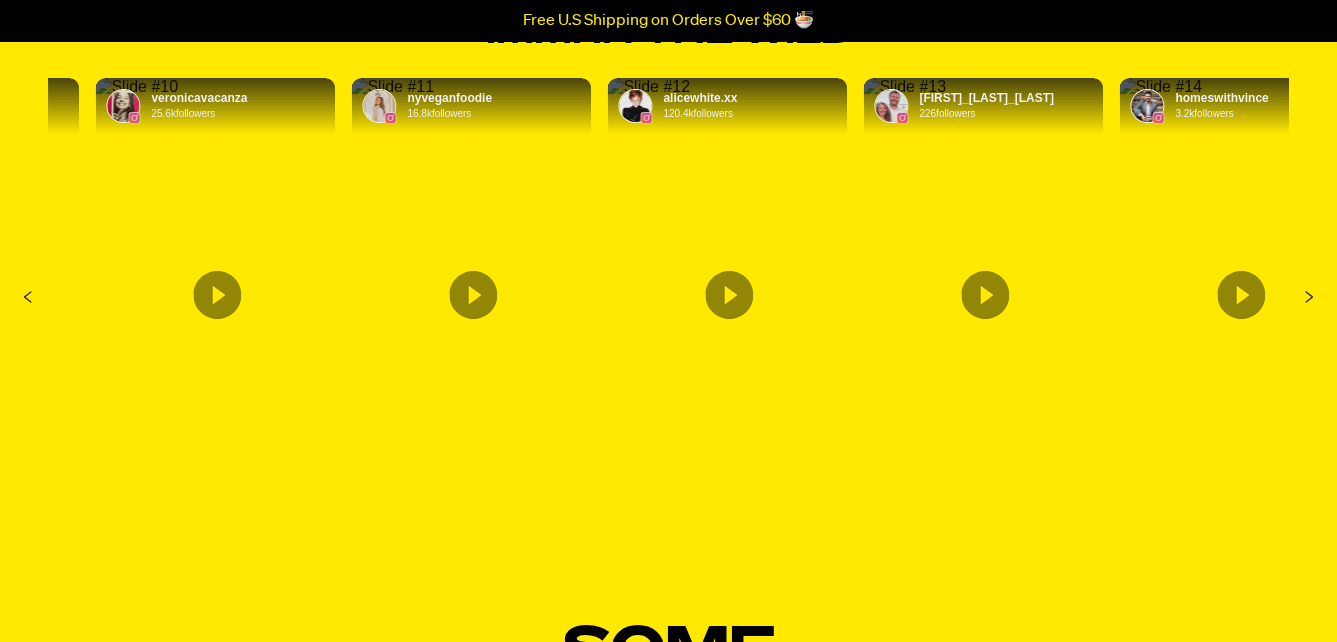 click 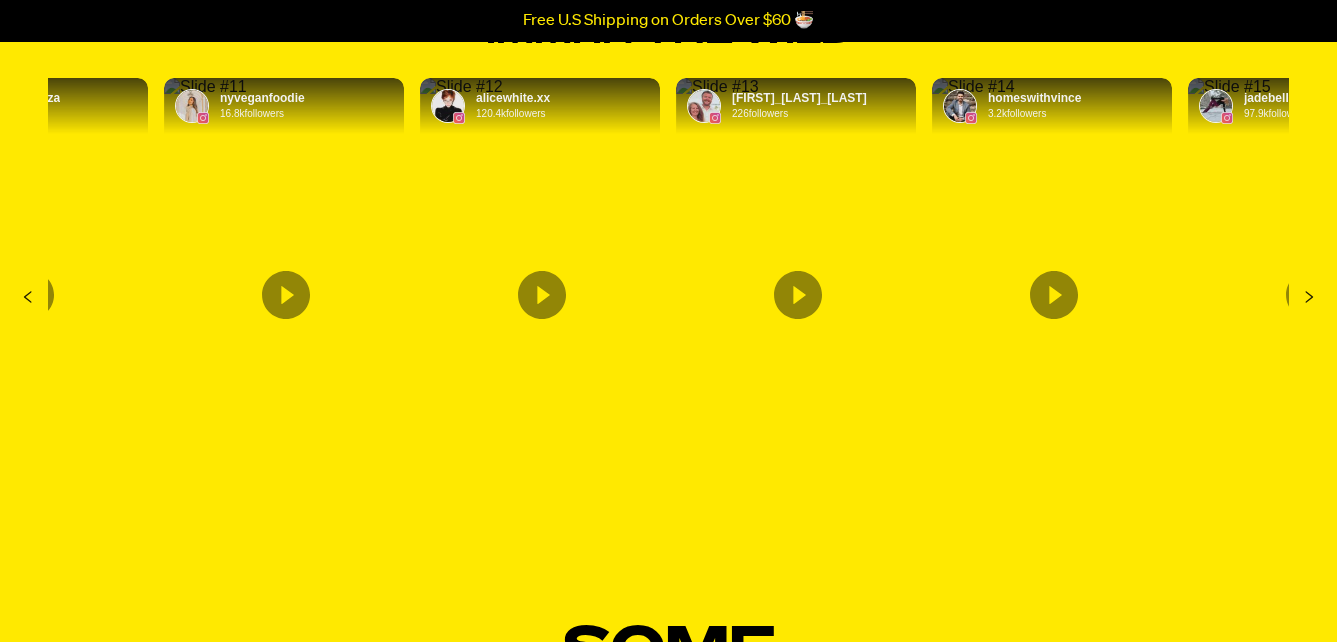 click 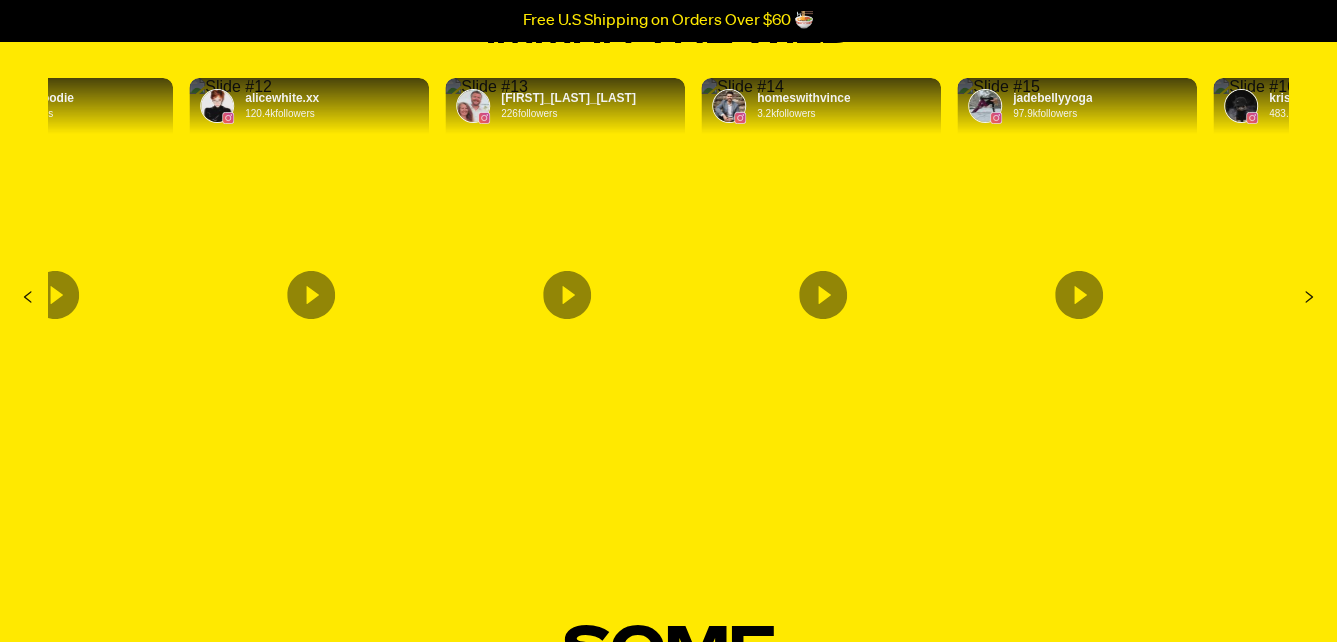 click 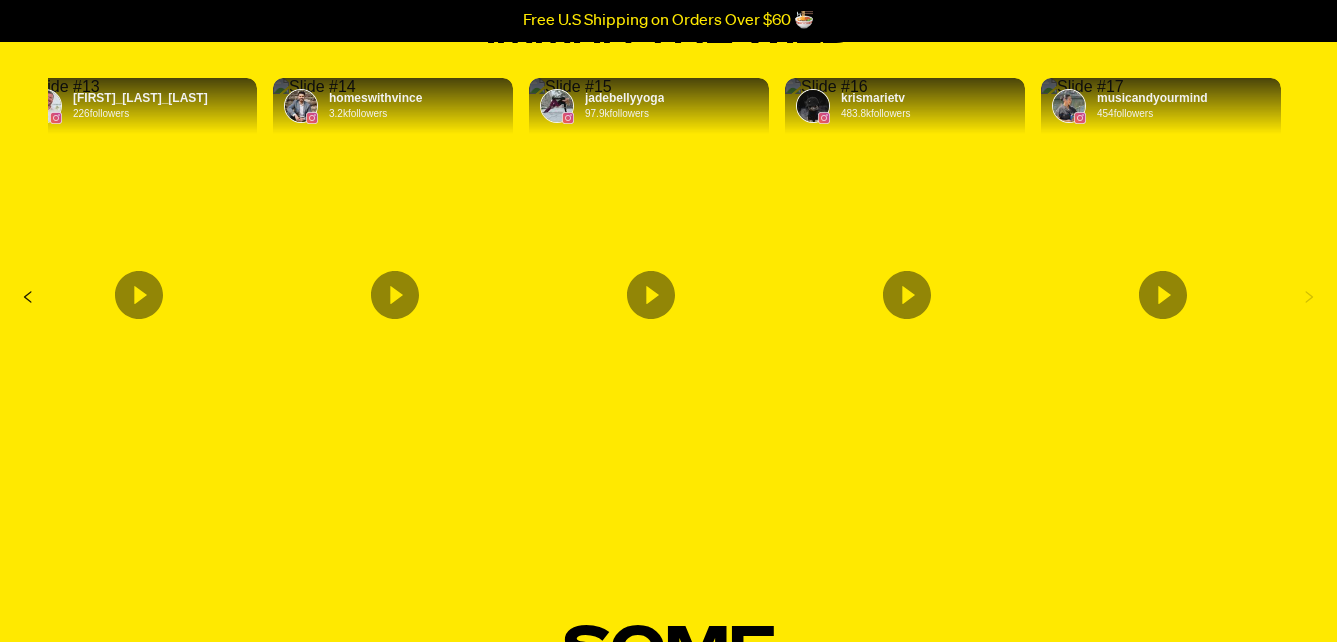 click at bounding box center (1082, 87) 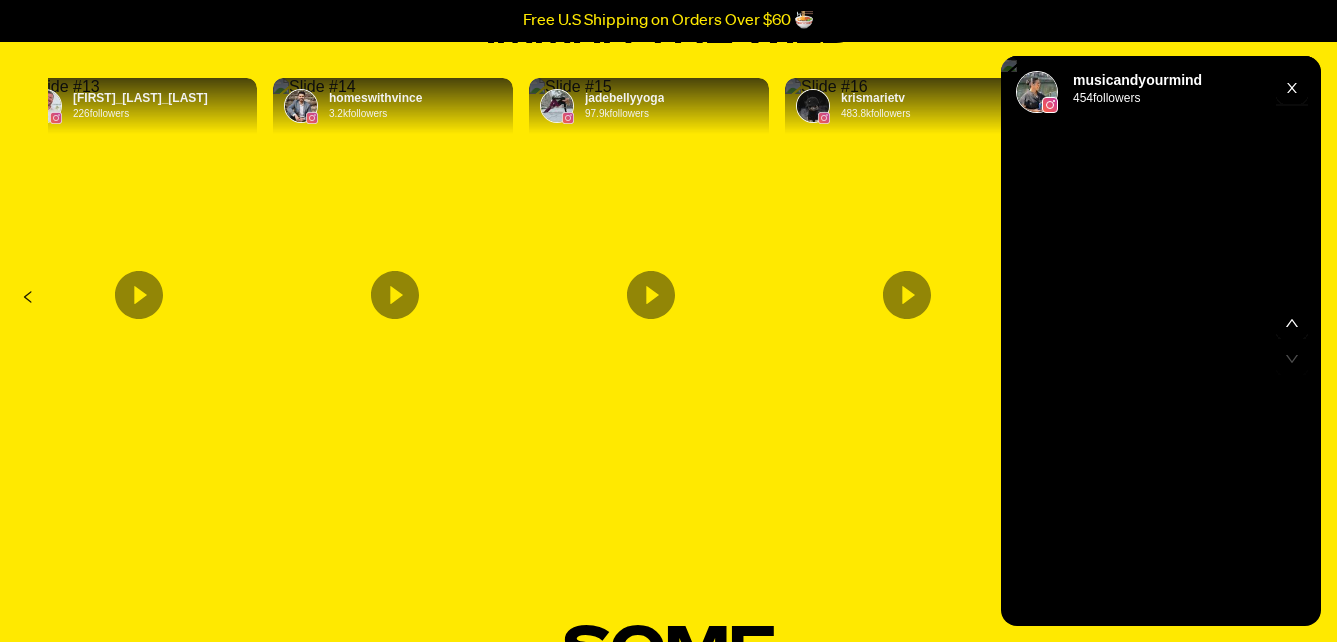 click 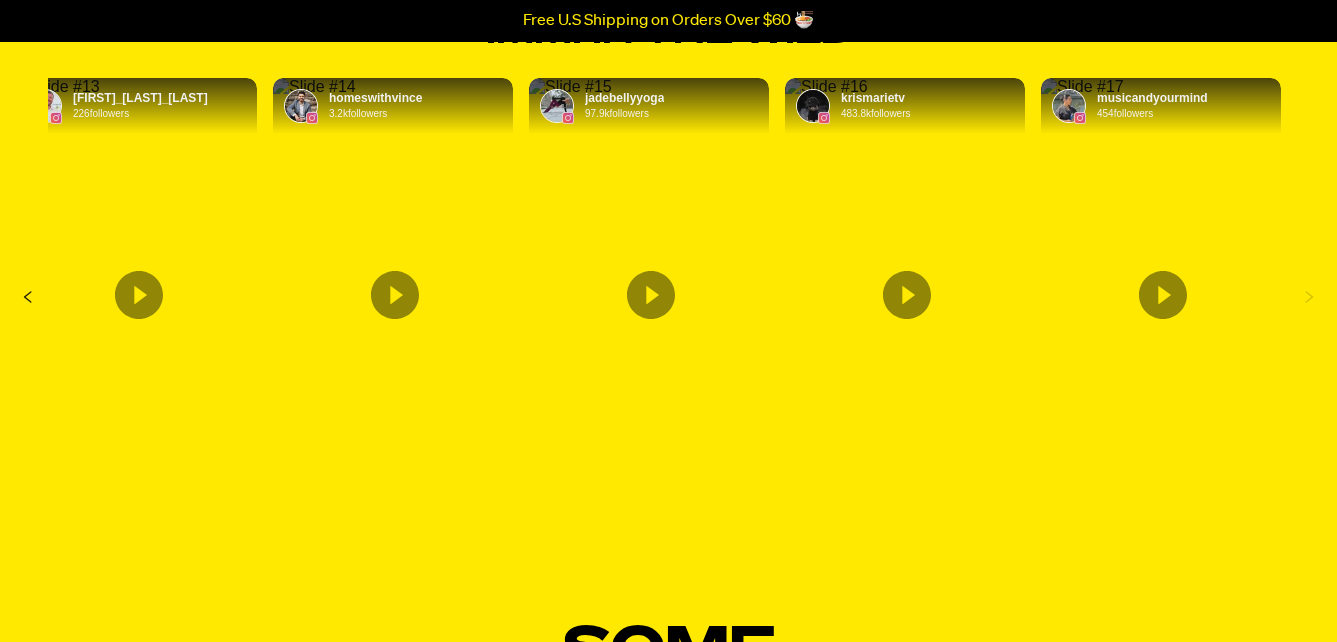 click 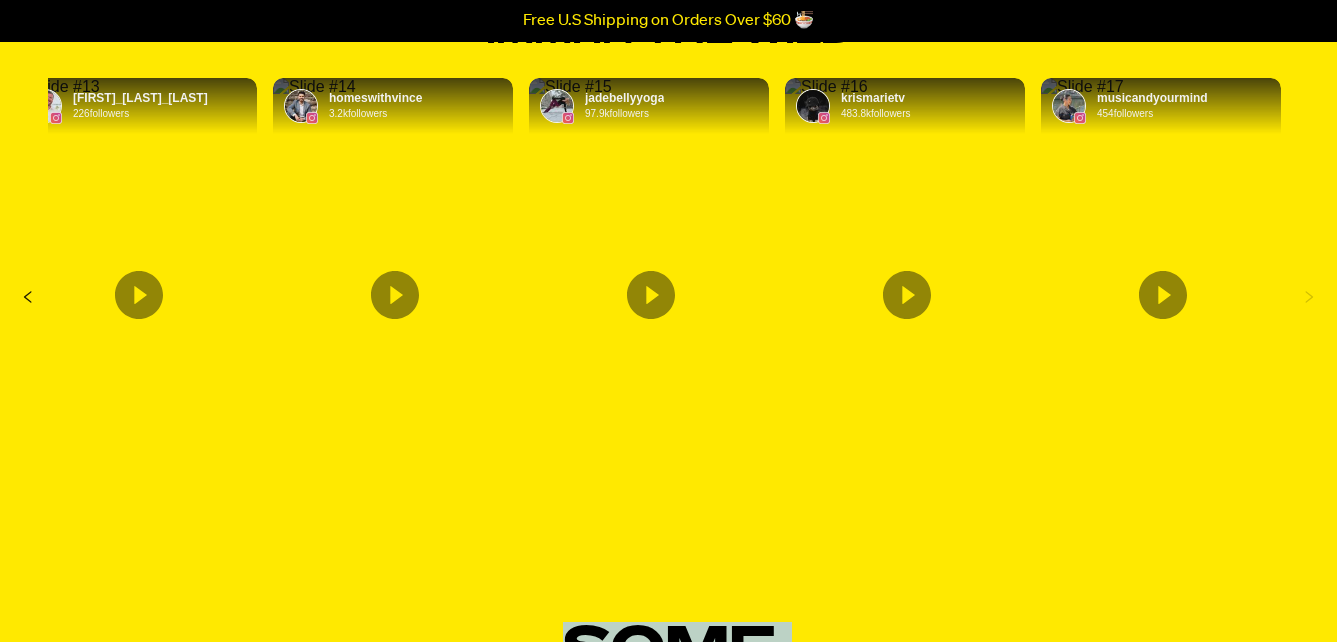 click 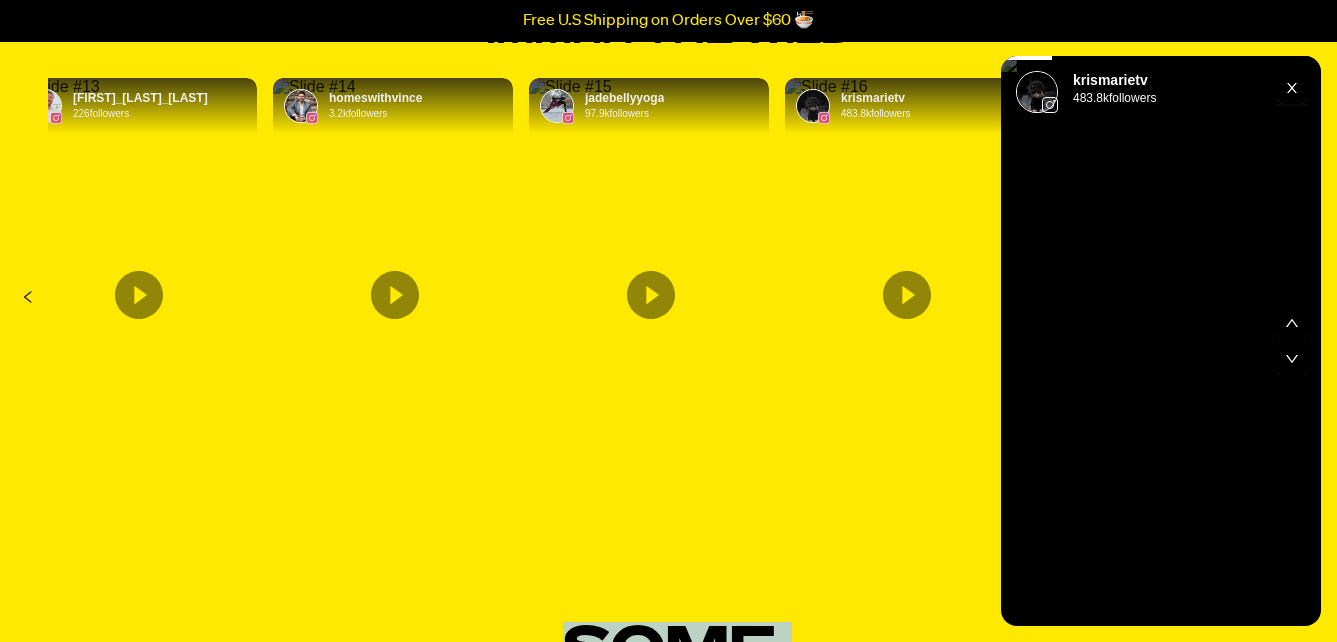 click 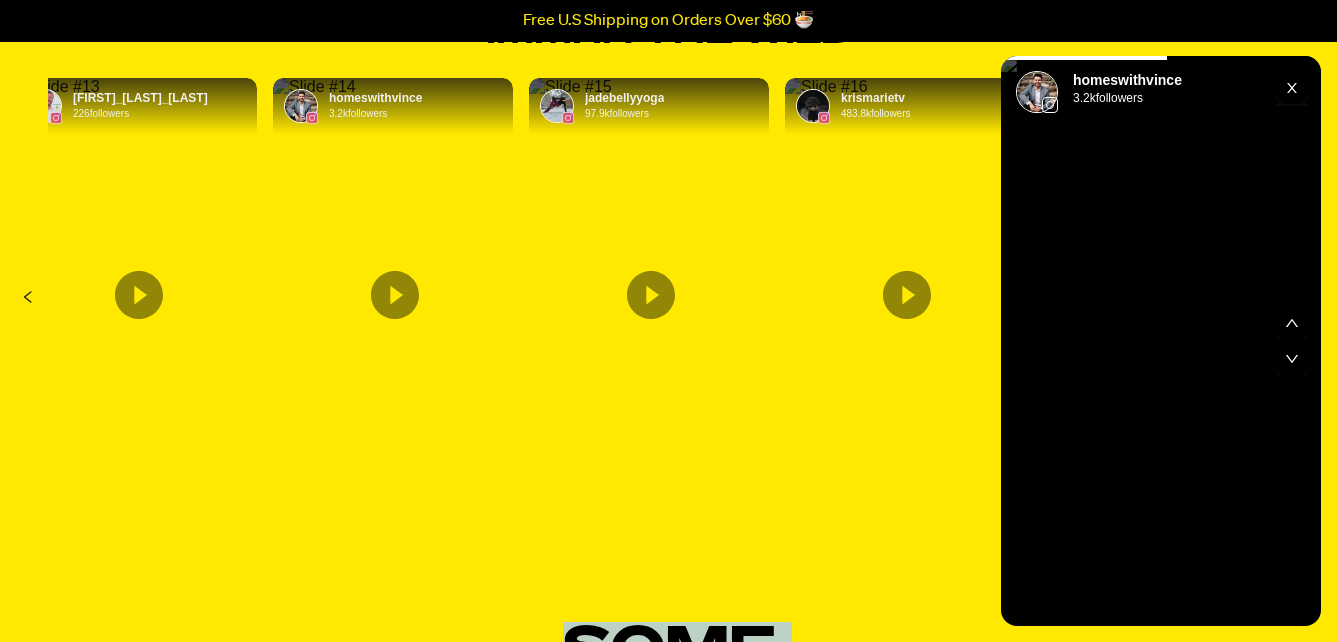 click 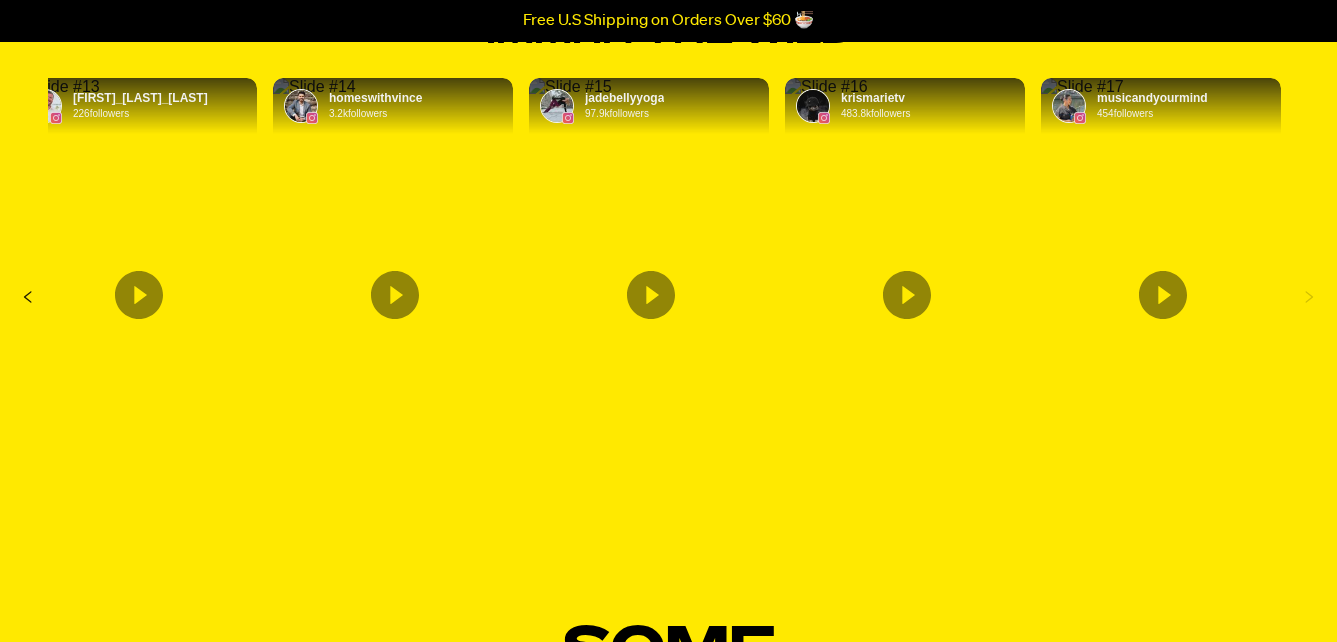 click at bounding box center [314, 87] 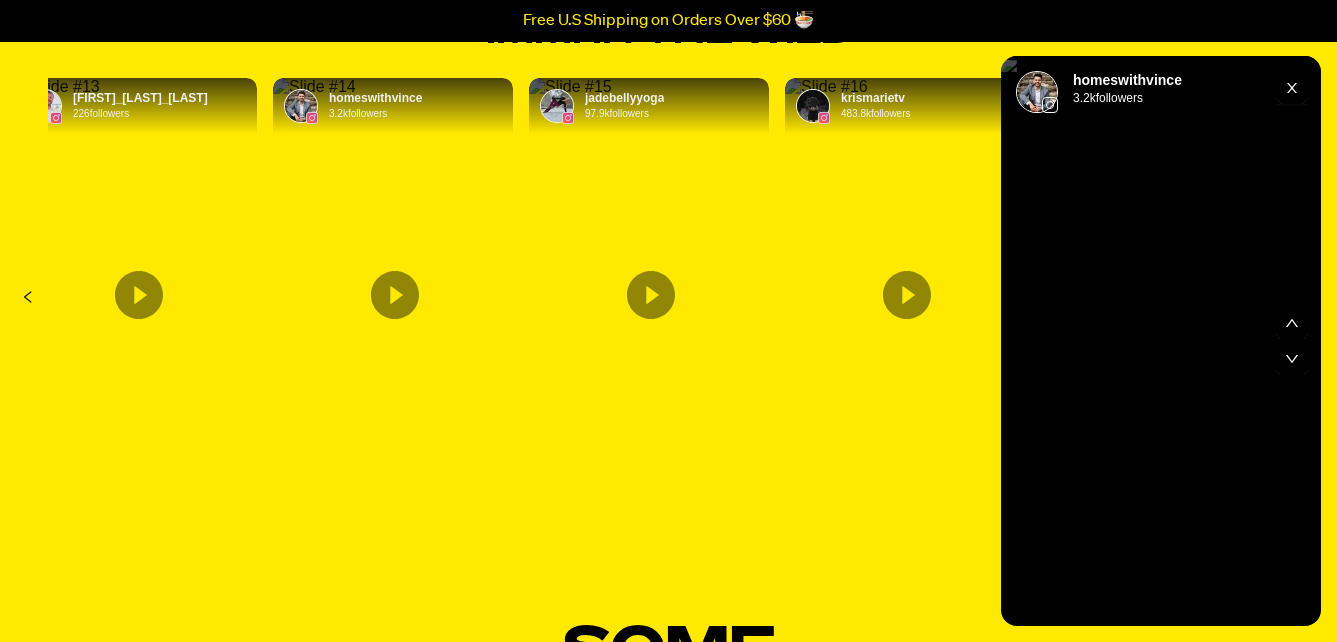 click at bounding box center (58, 87) 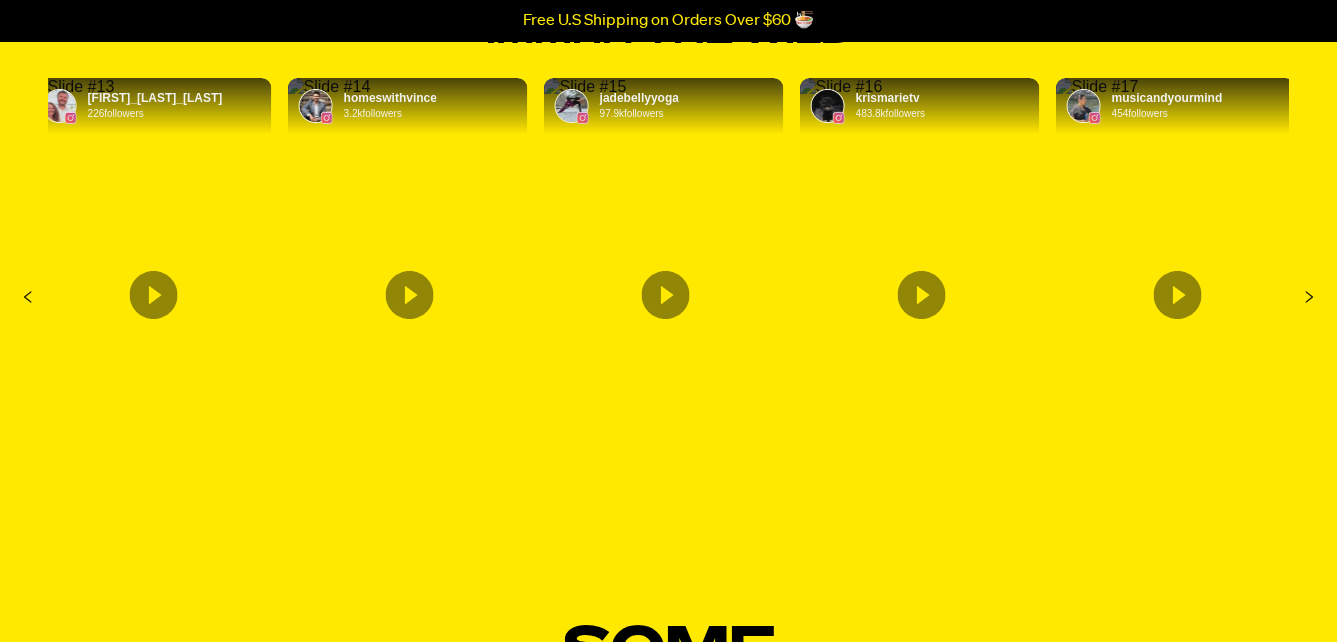 click 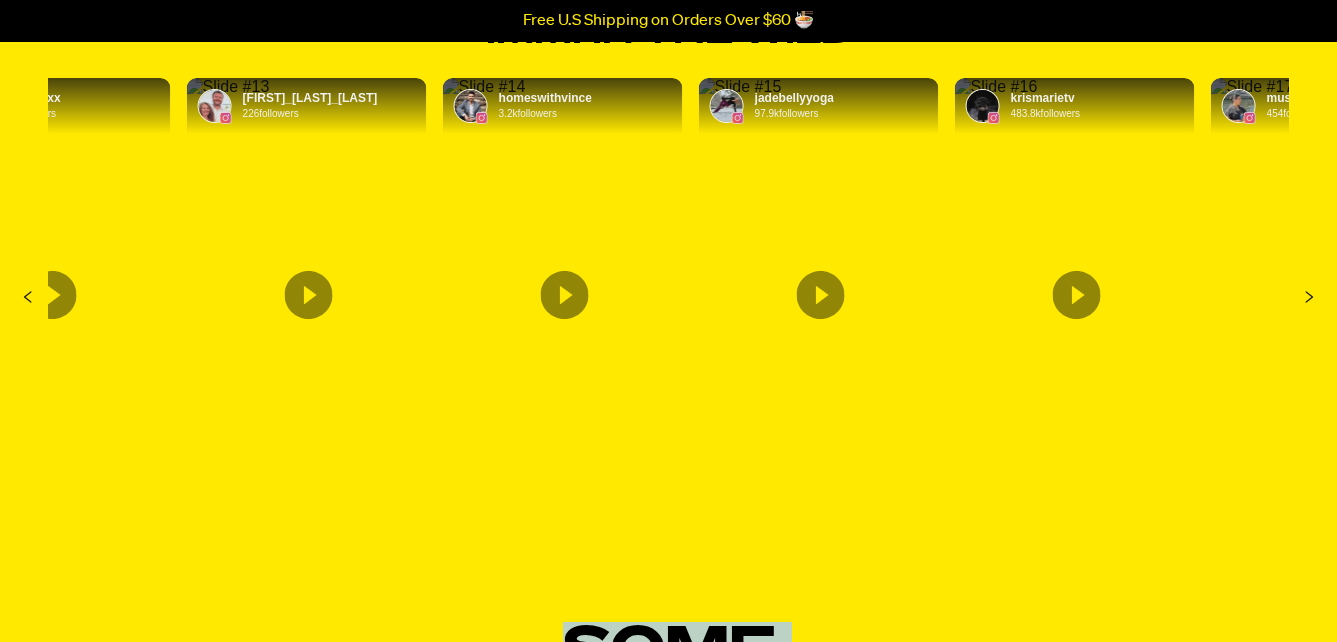 click 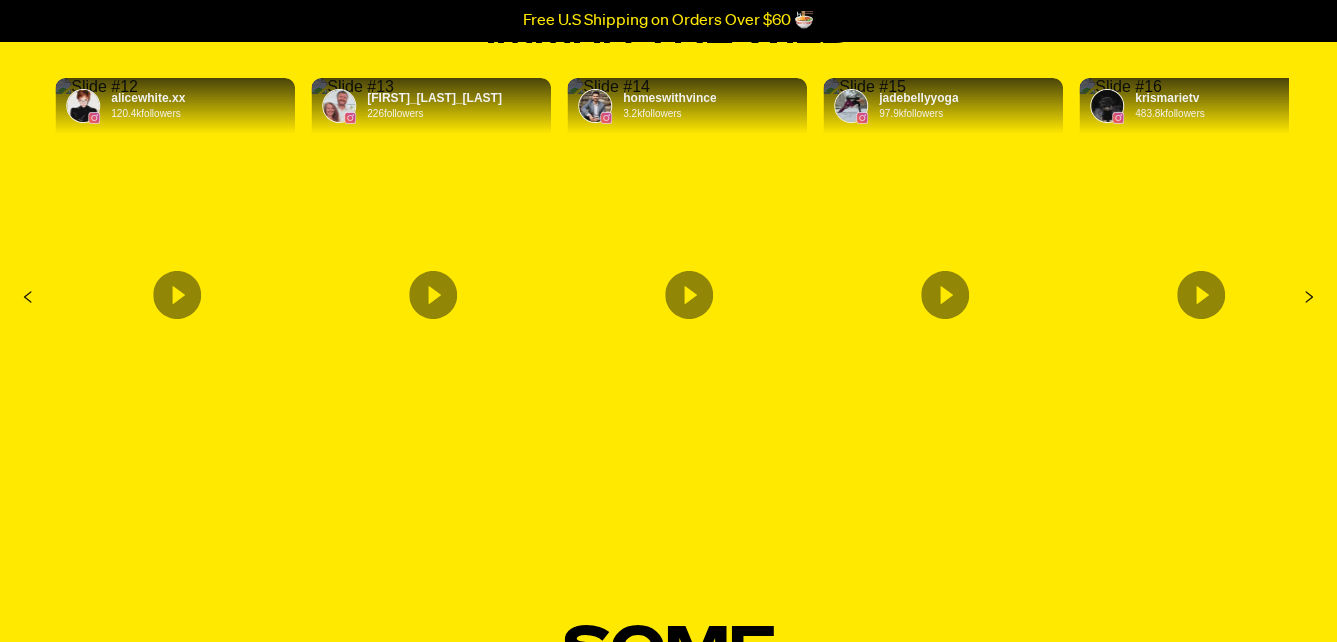 click 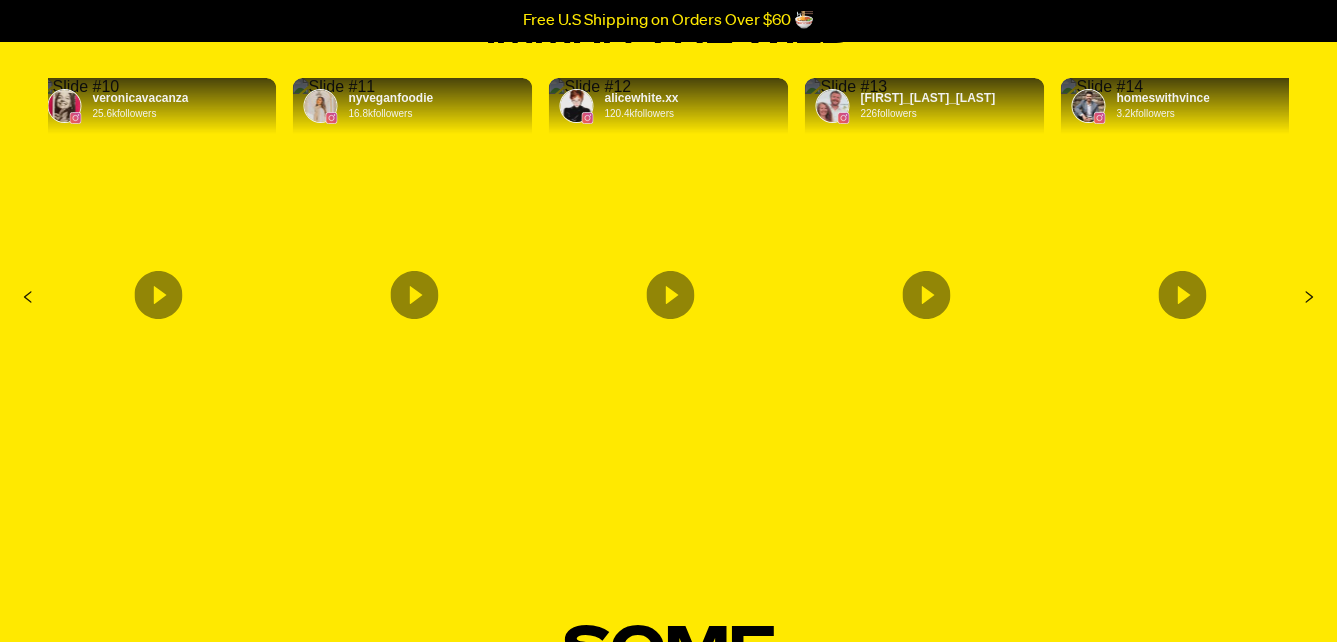 click at bounding box center (333, 87) 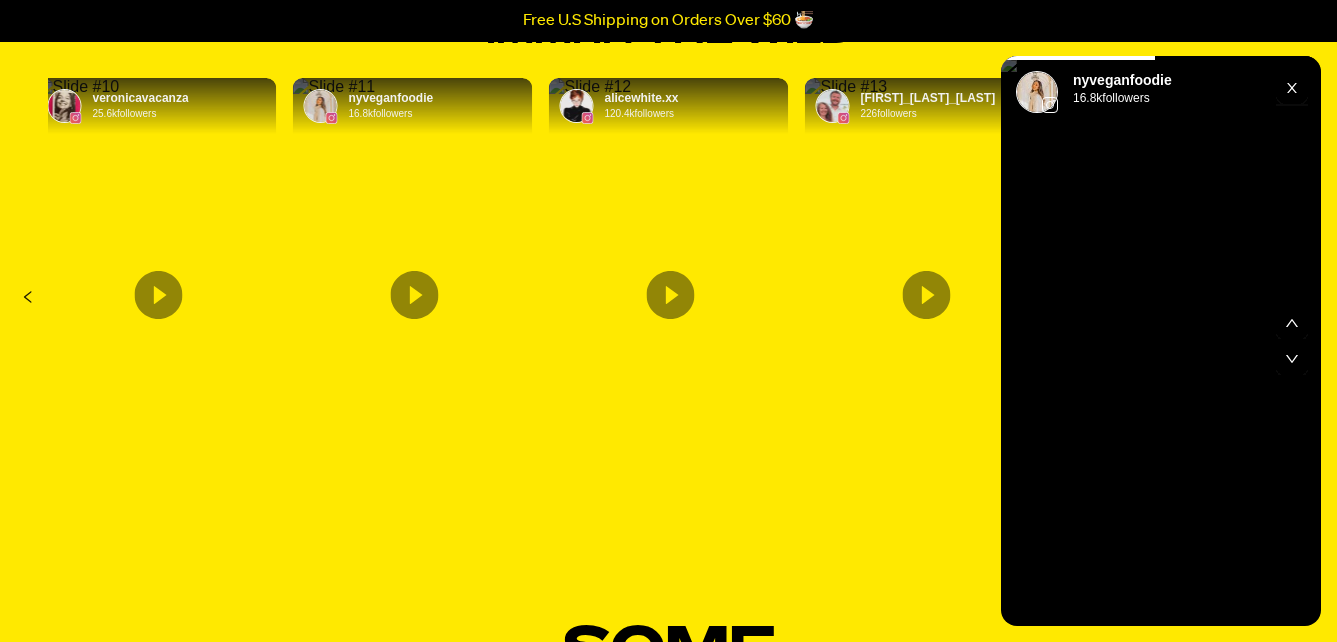 click at bounding box center (1084, 65) 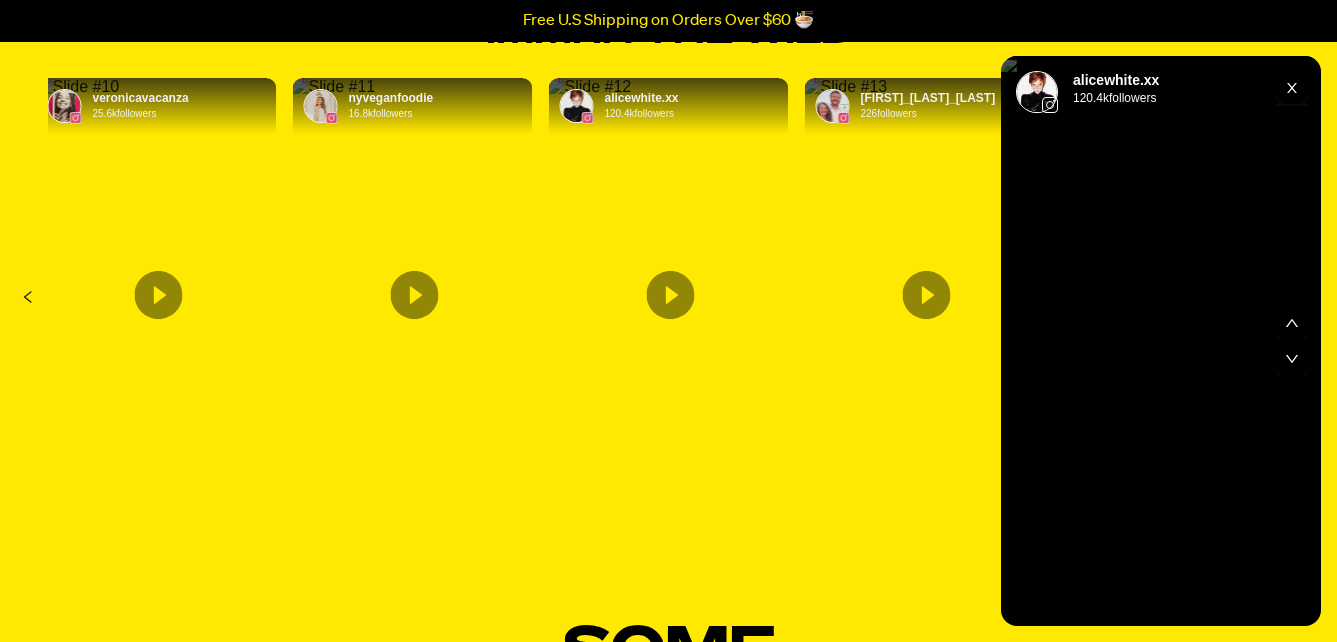 click at bounding box center (334, 87) 